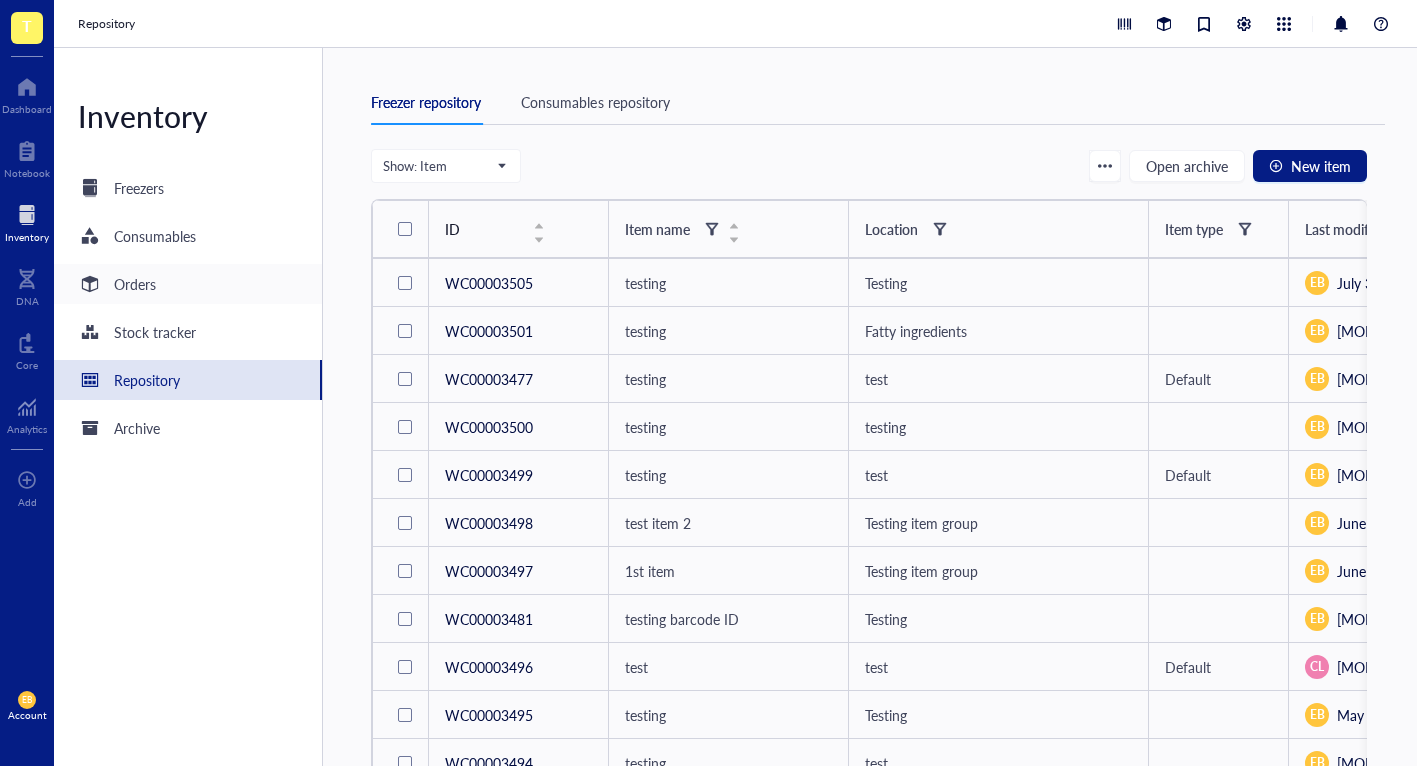 scroll, scrollTop: 0, scrollLeft: 0, axis: both 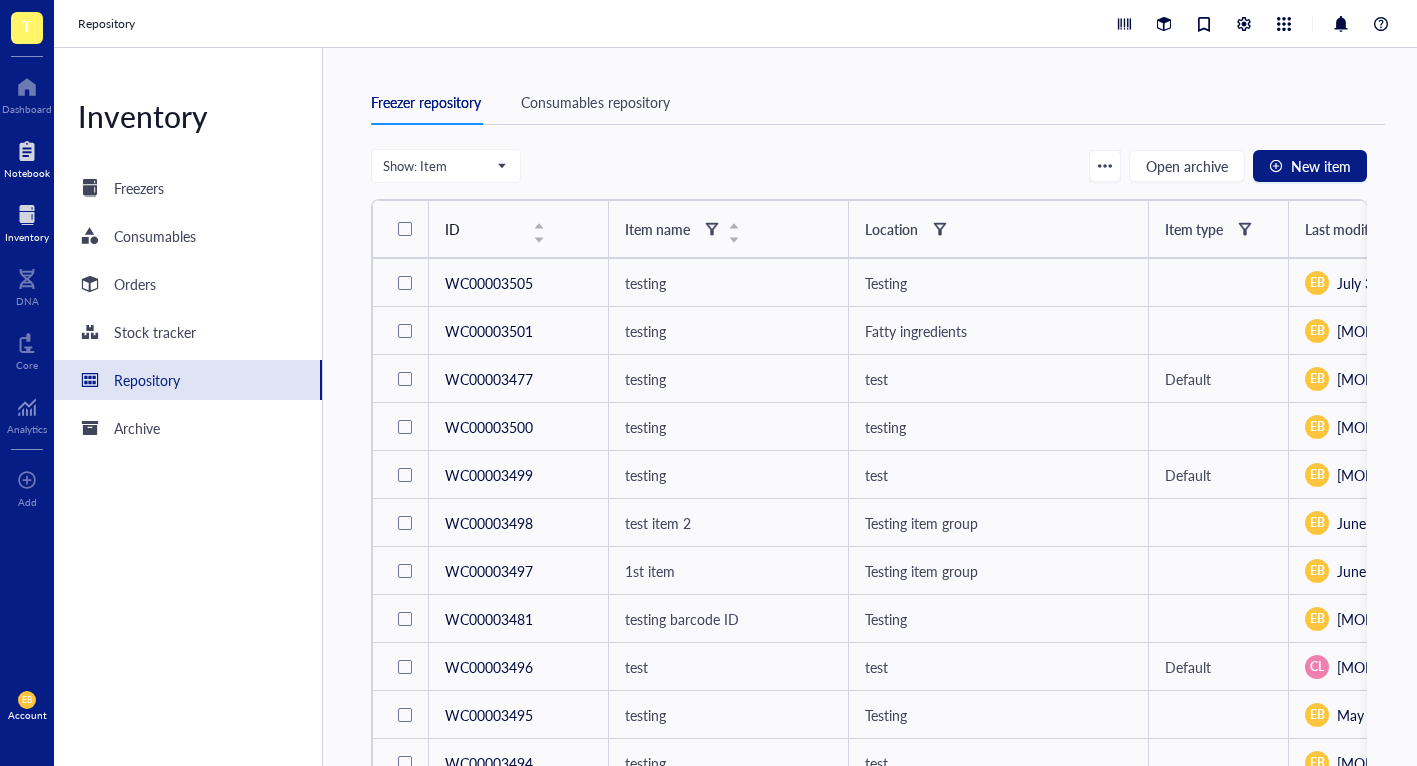 click on "Notebook" at bounding box center [27, 173] 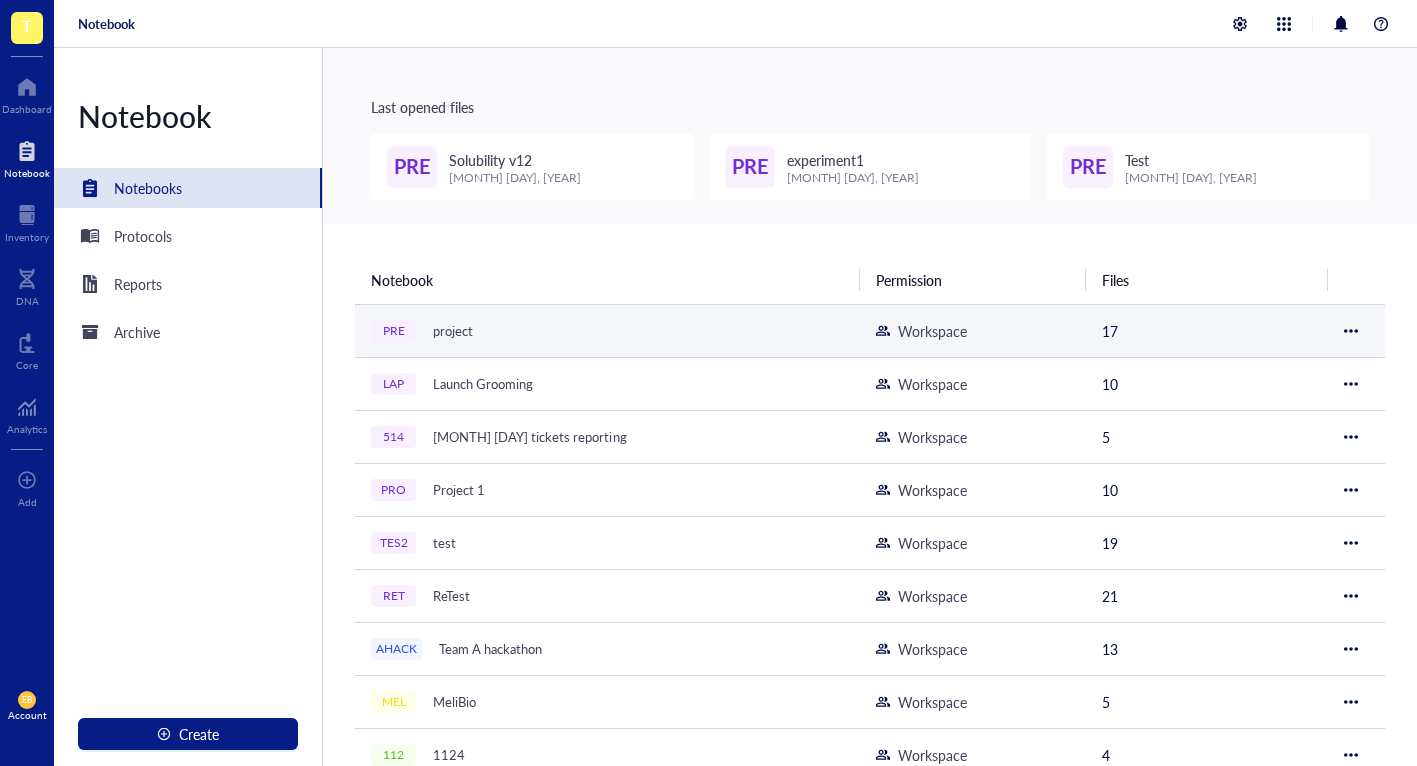 click on "PRE project" at bounding box center (607, 331) 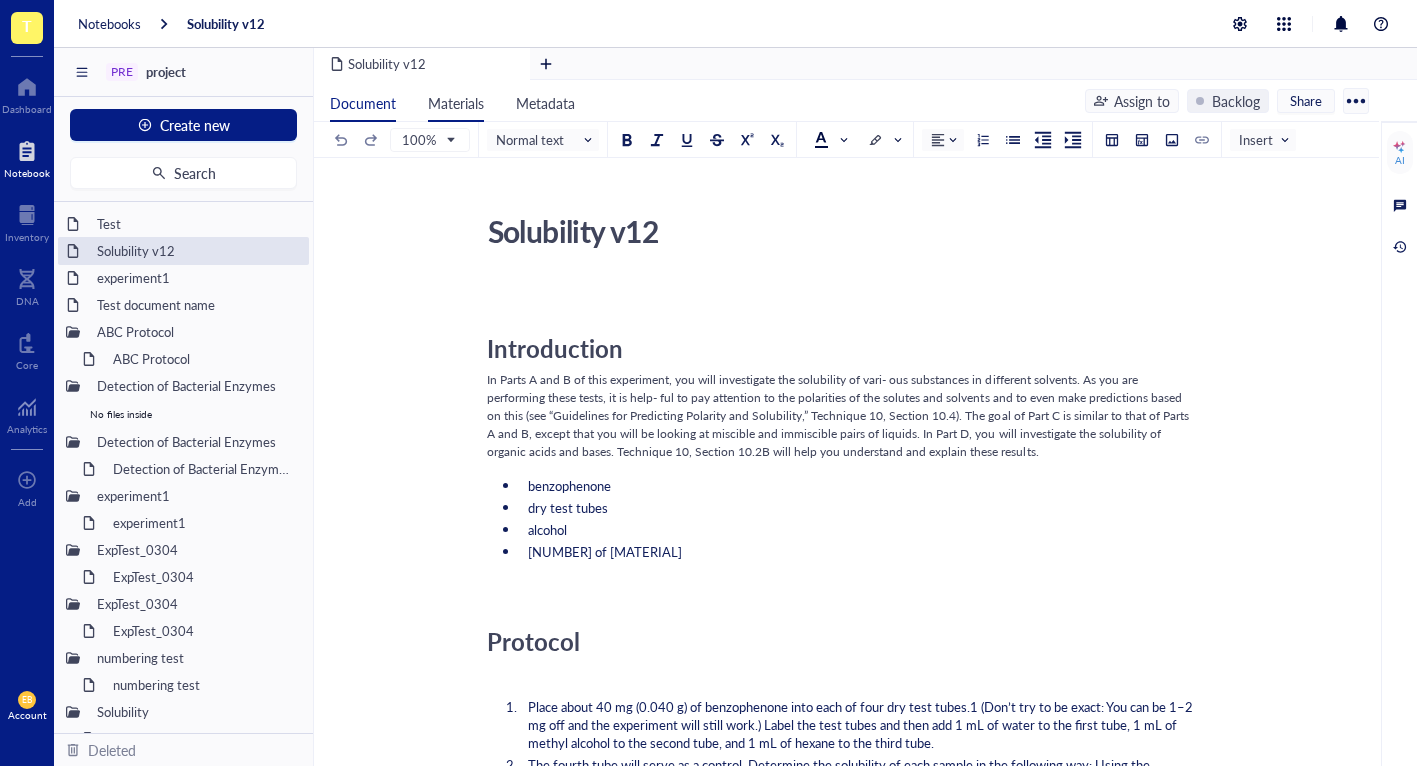 click on "Materials" at bounding box center (456, 103) 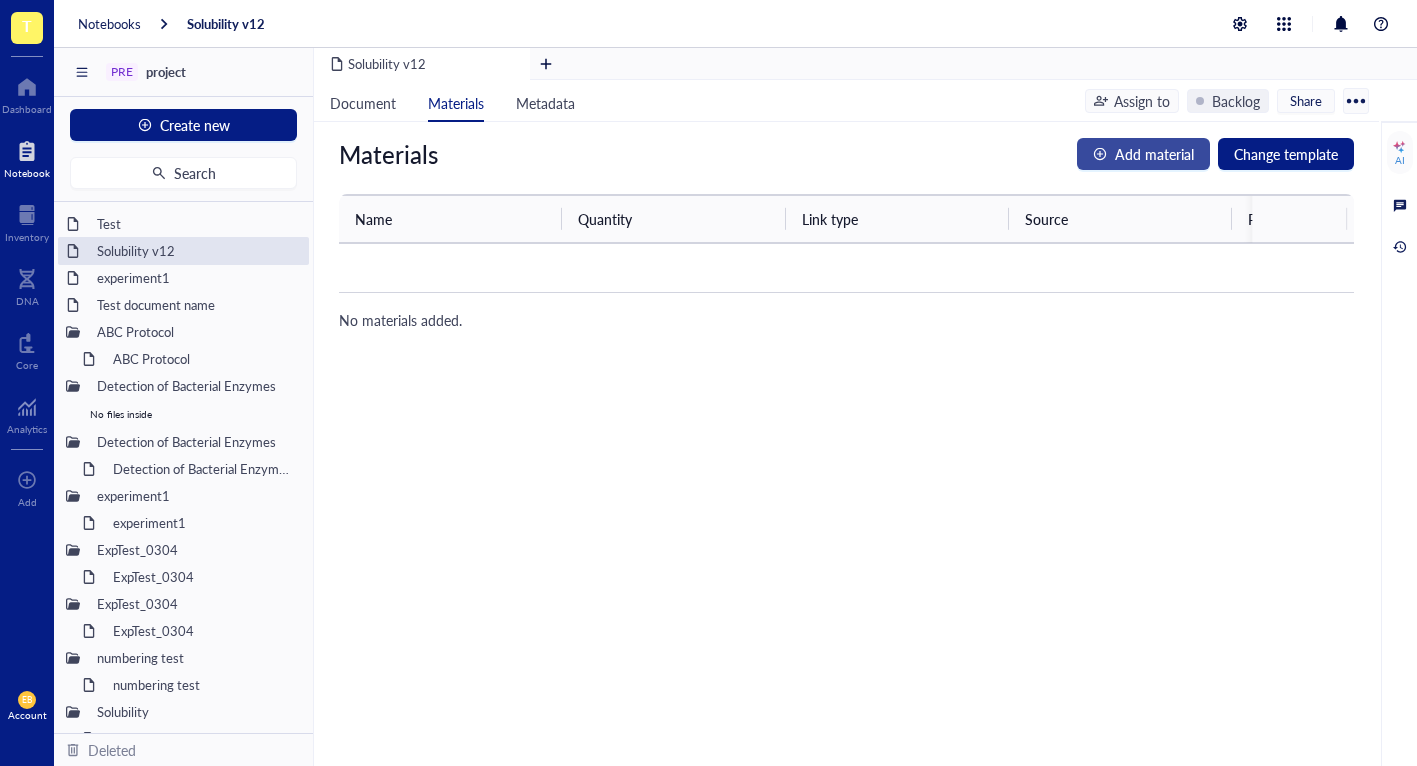 click on "Add material" at bounding box center [1154, 154] 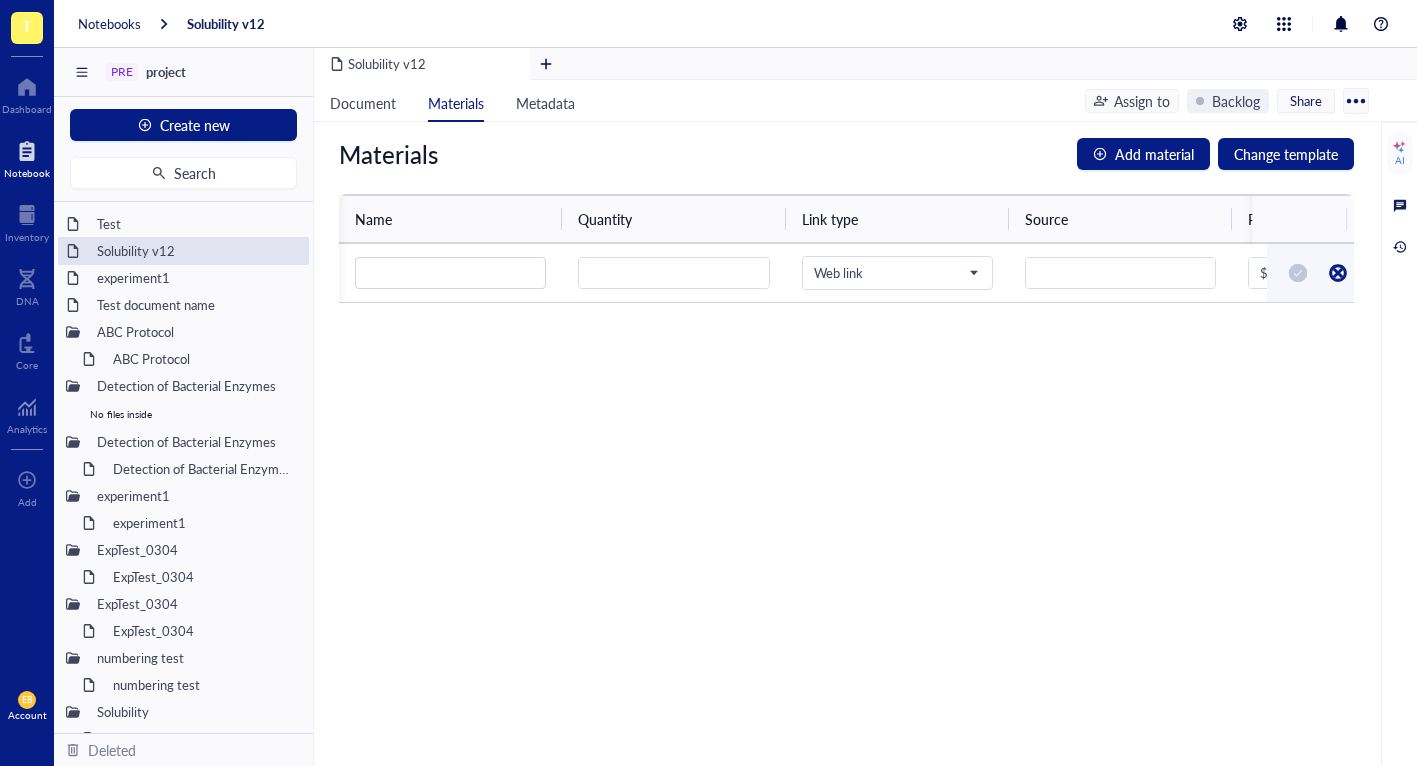 scroll, scrollTop: 0, scrollLeft: 263, axis: horizontal 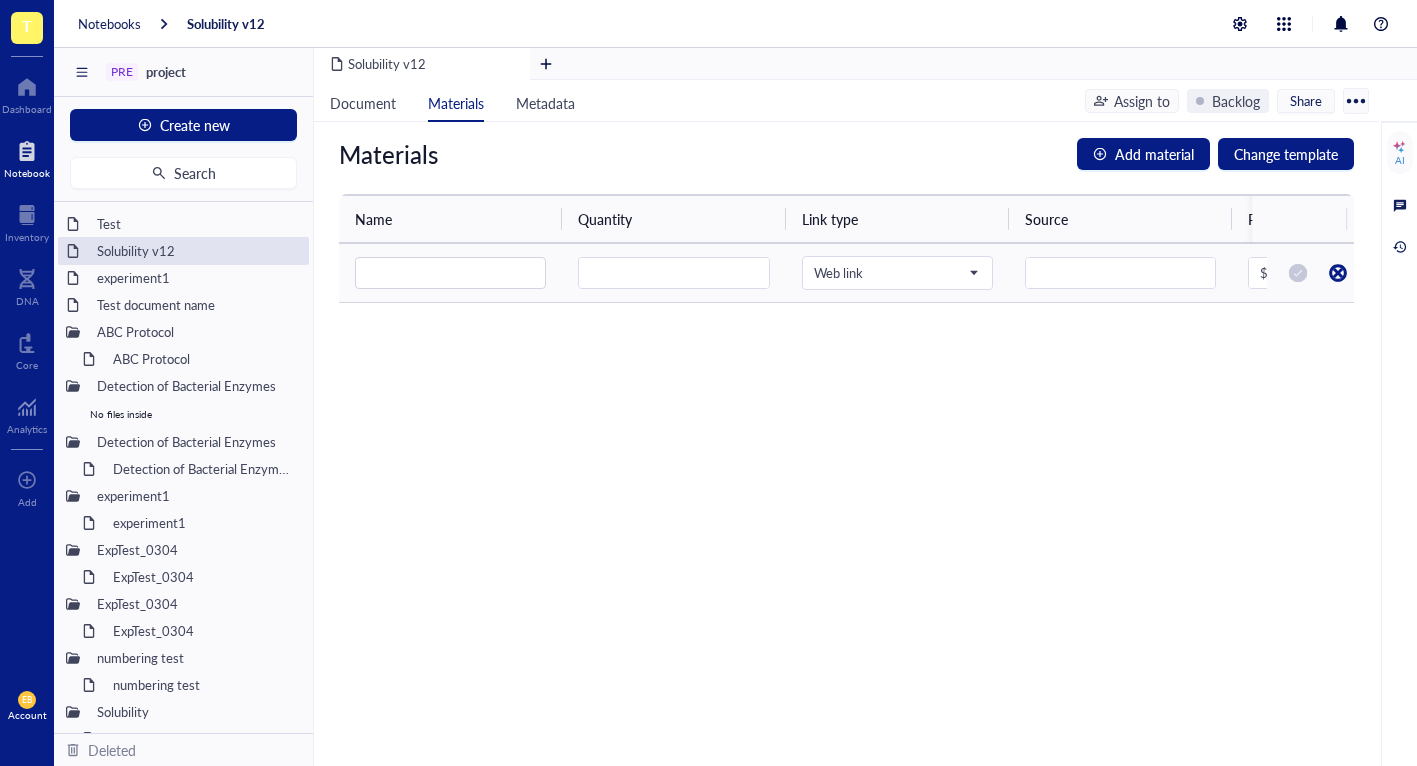 click at bounding box center (450, 273) 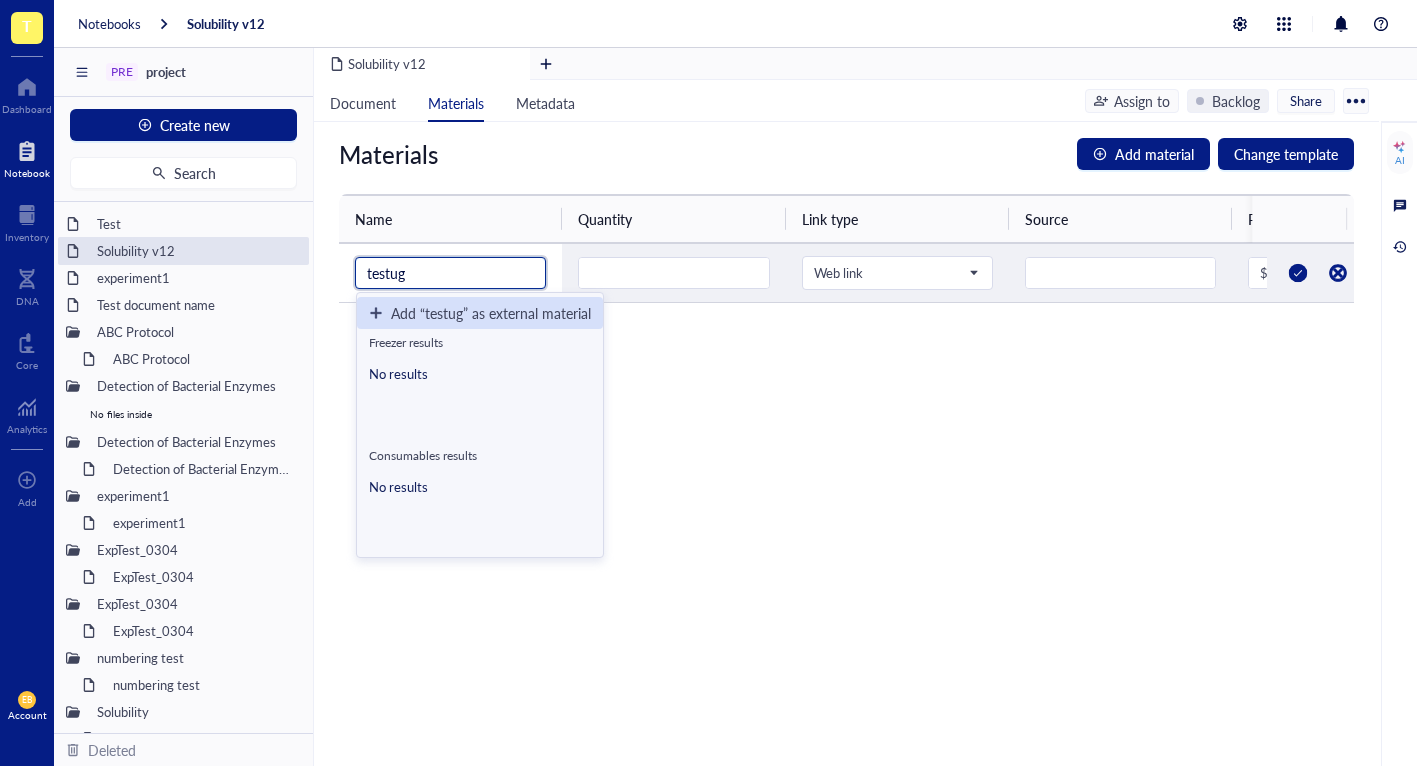 click on "Add “testug” as external material" at bounding box center (491, 313) 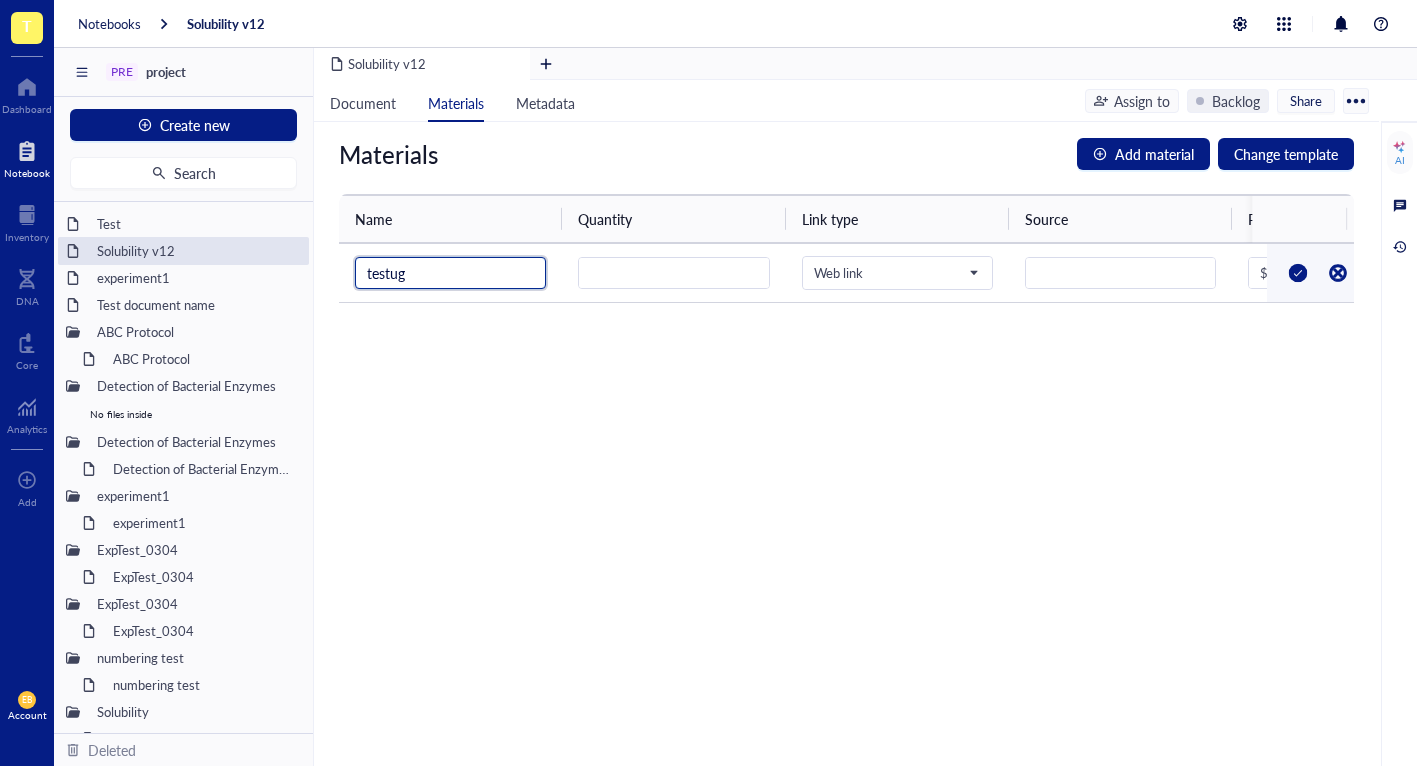 type on "testug" 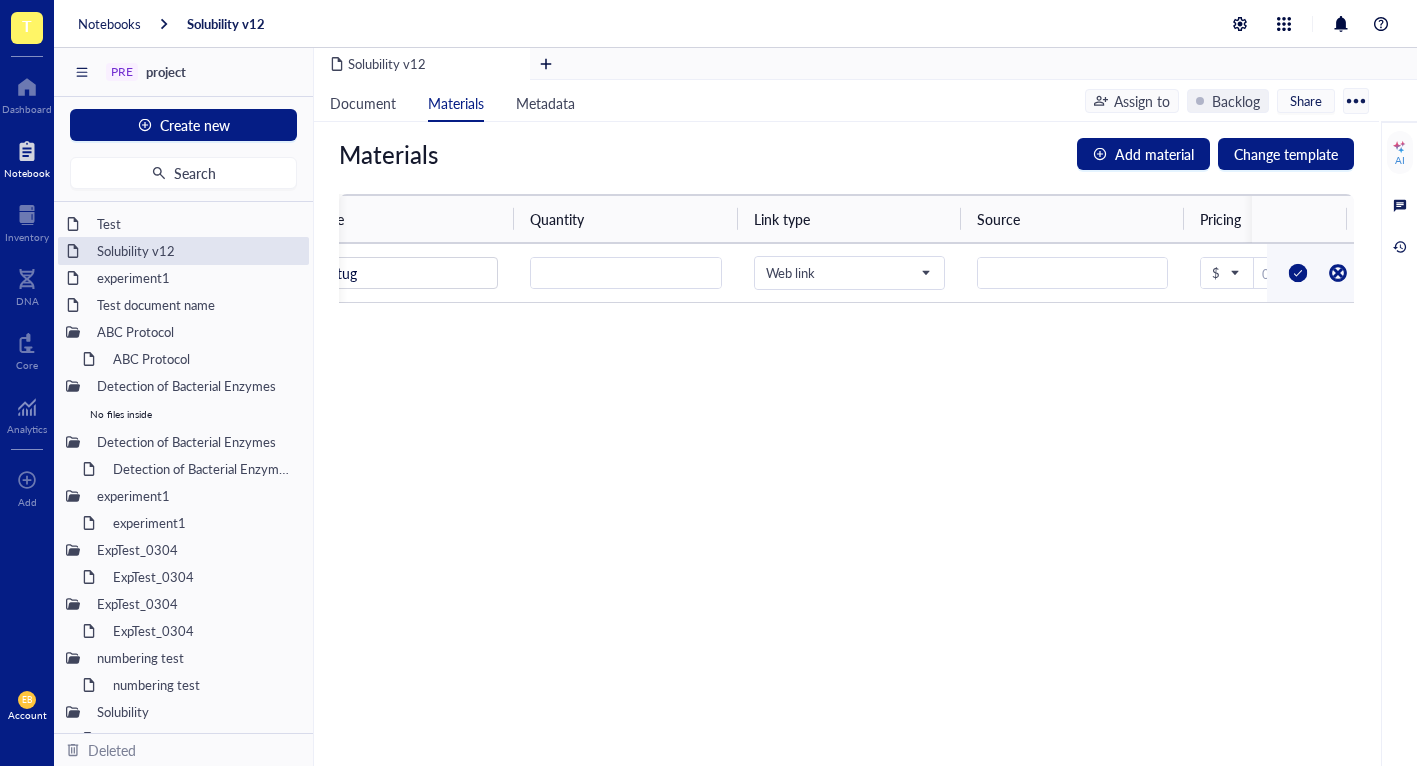 scroll, scrollTop: 0, scrollLeft: 139, axis: horizontal 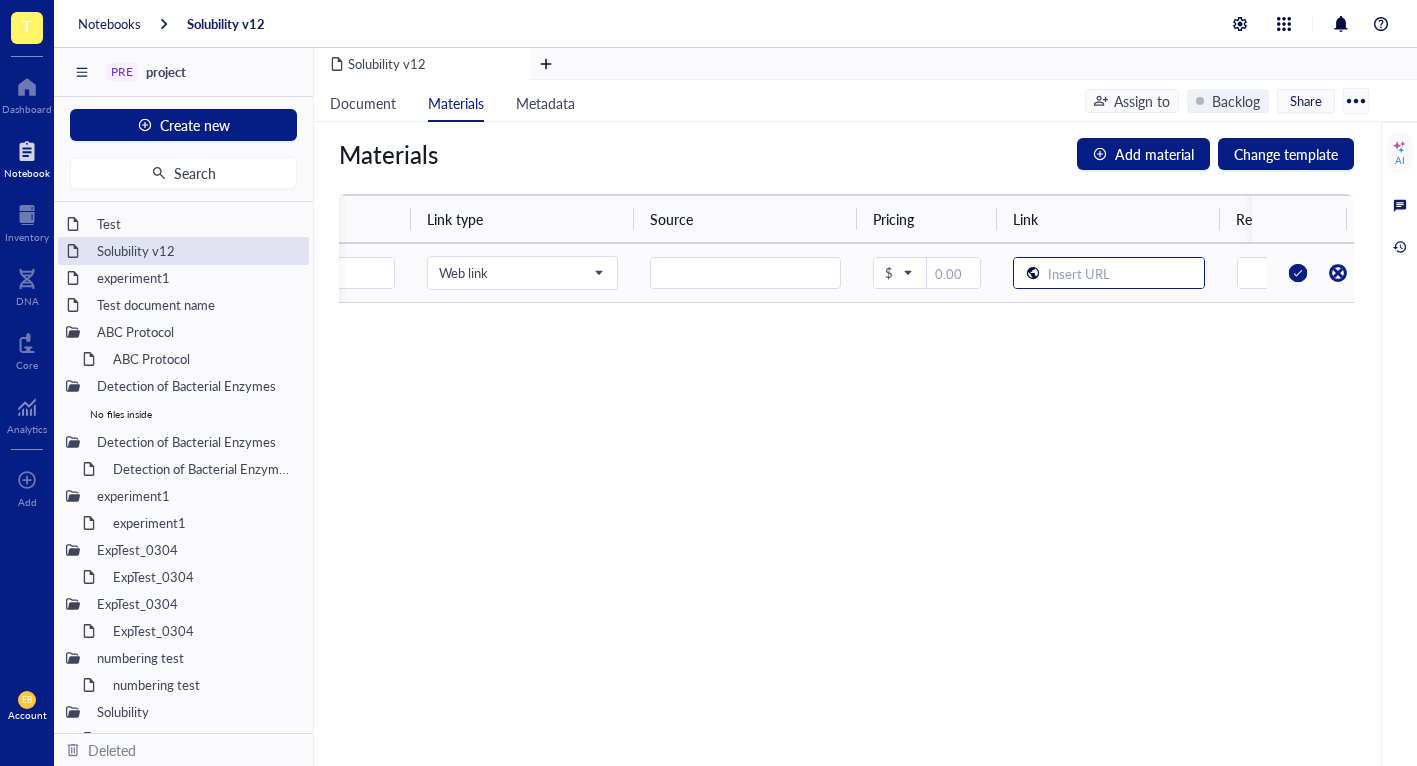 click at bounding box center [1121, 274] 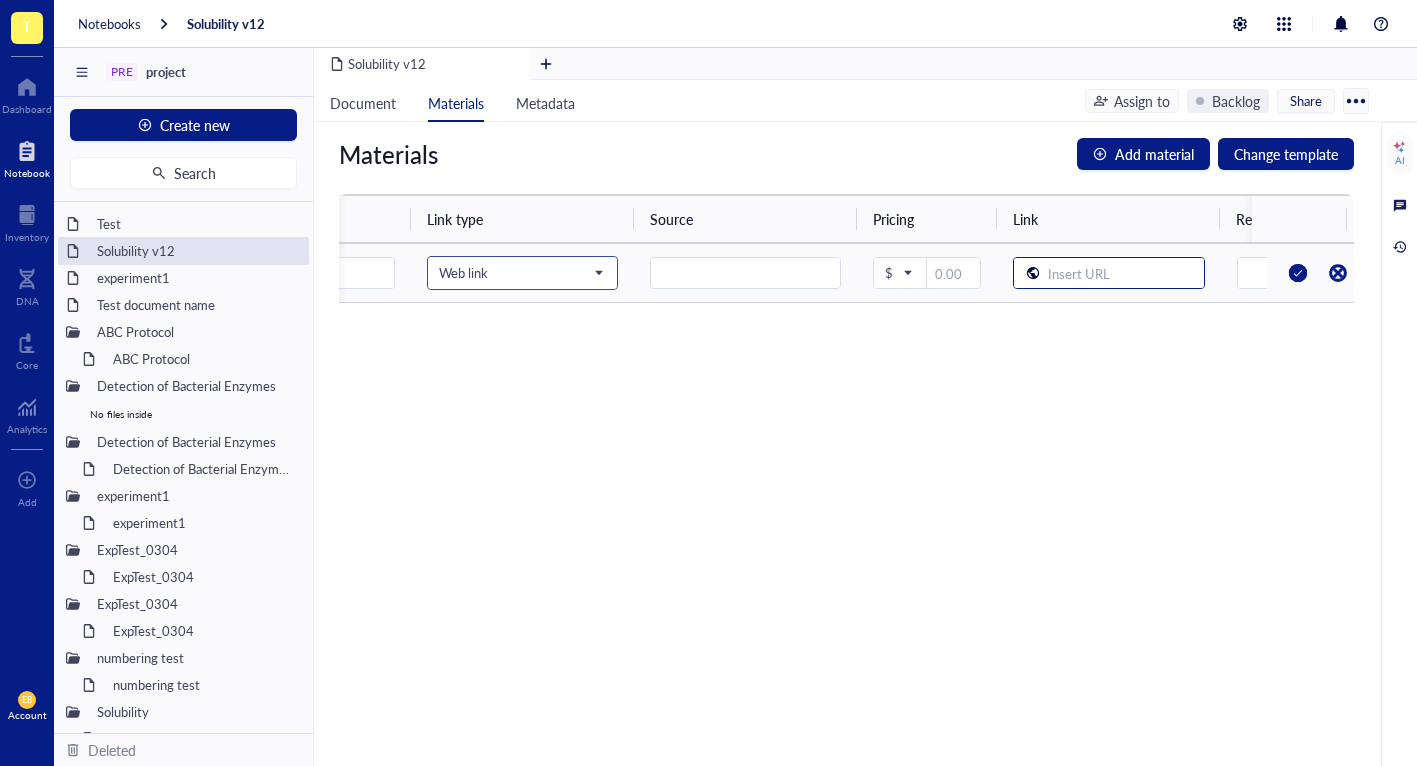 drag, startPoint x: 610, startPoint y: 268, endPoint x: 599, endPoint y: 277, distance: 14.21267 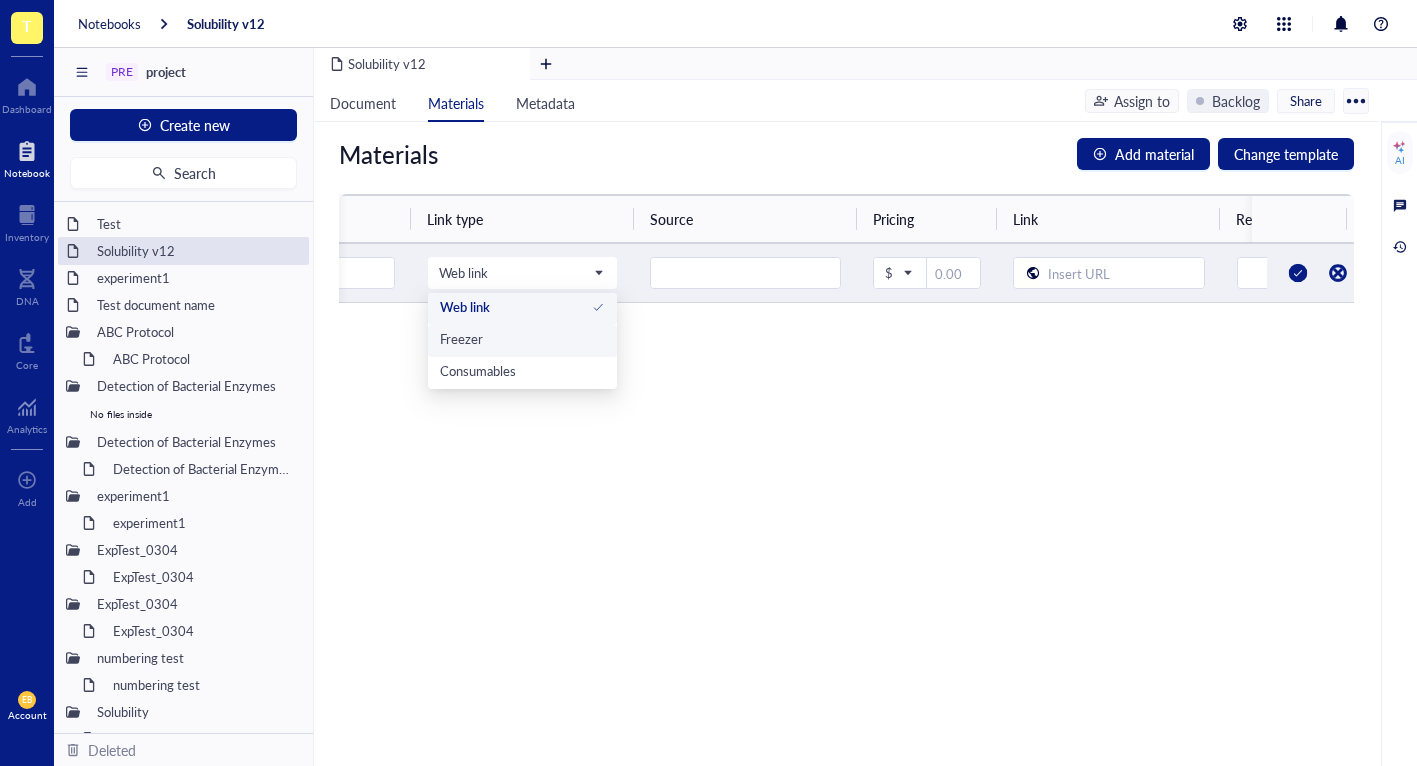 click on "Freezer" at bounding box center [522, 339] 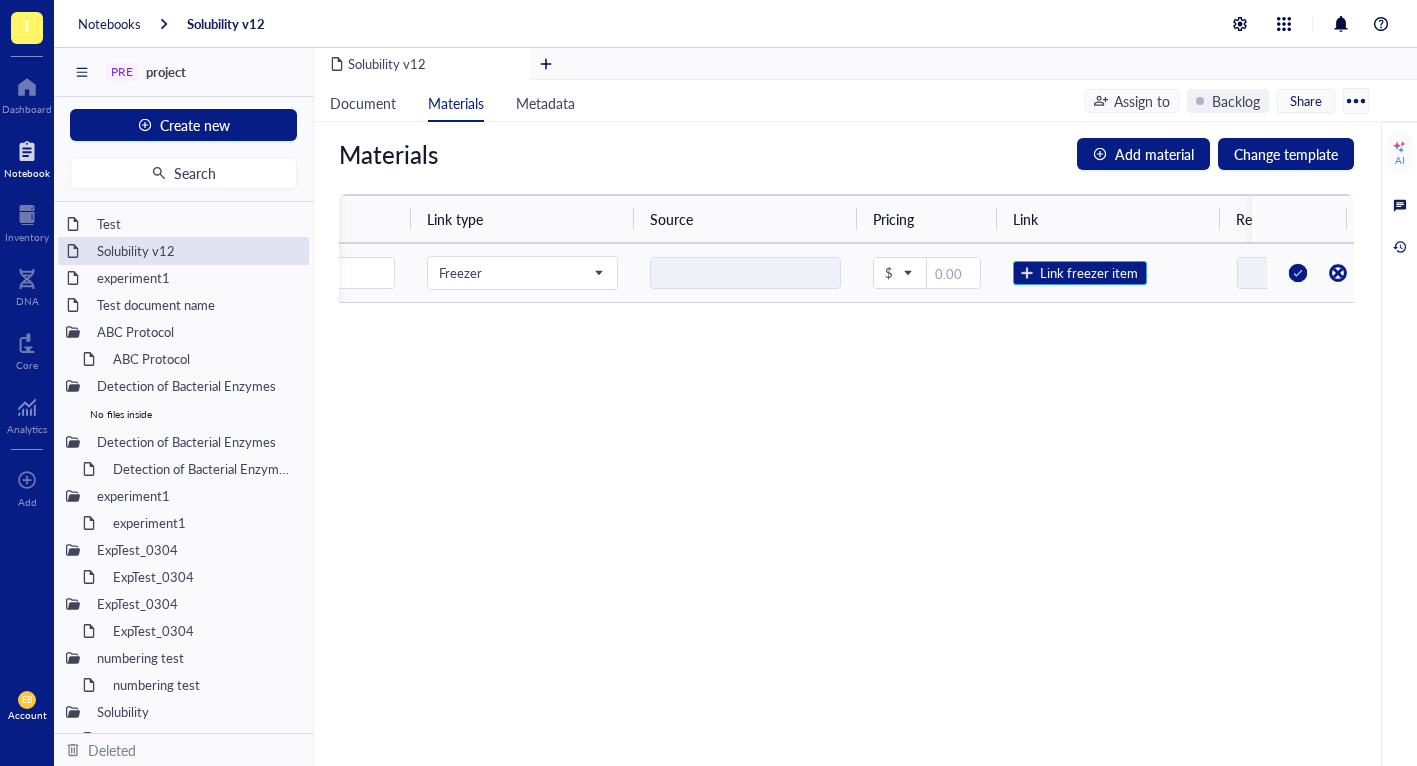 click on "Link freezer item" at bounding box center (1089, 273) 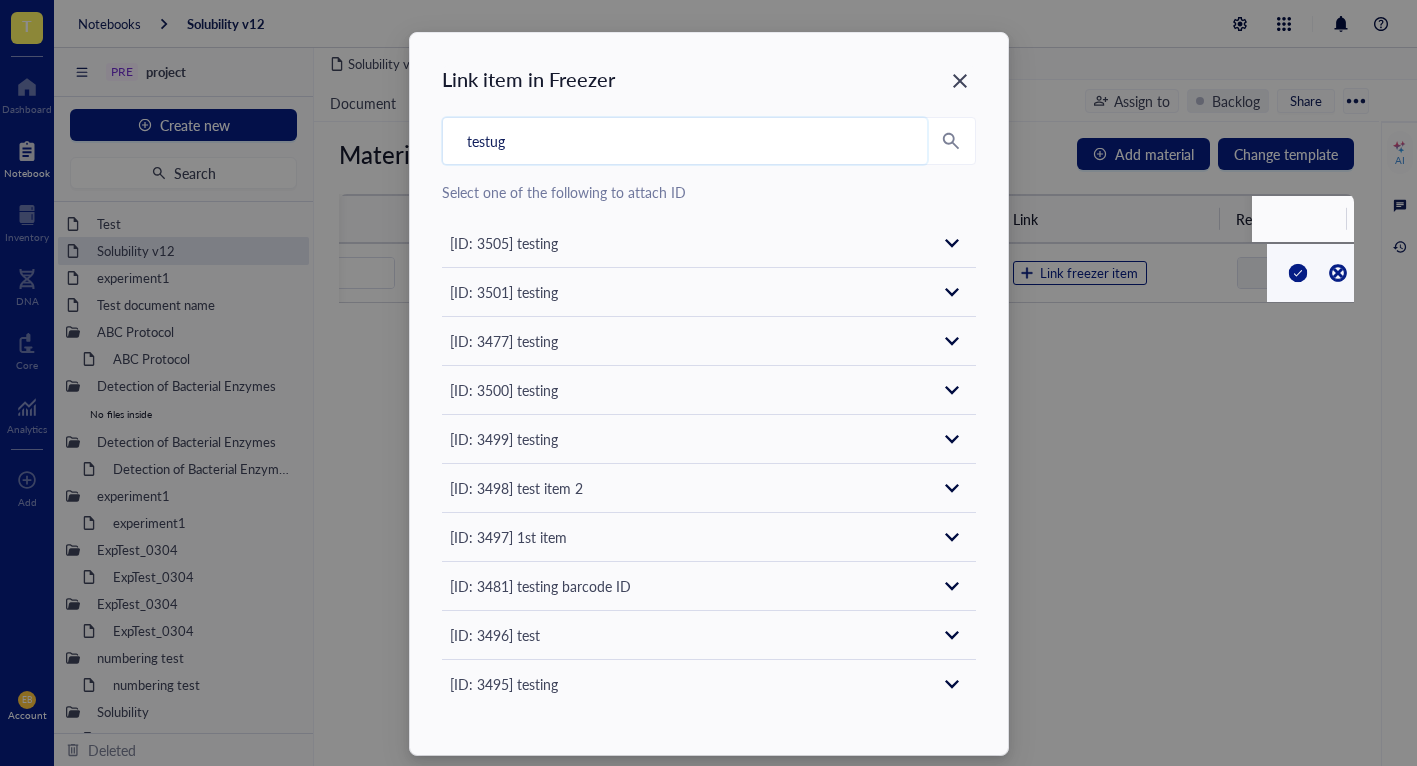 drag, startPoint x: 556, startPoint y: 154, endPoint x: 700, endPoint y: 127, distance: 146.50938 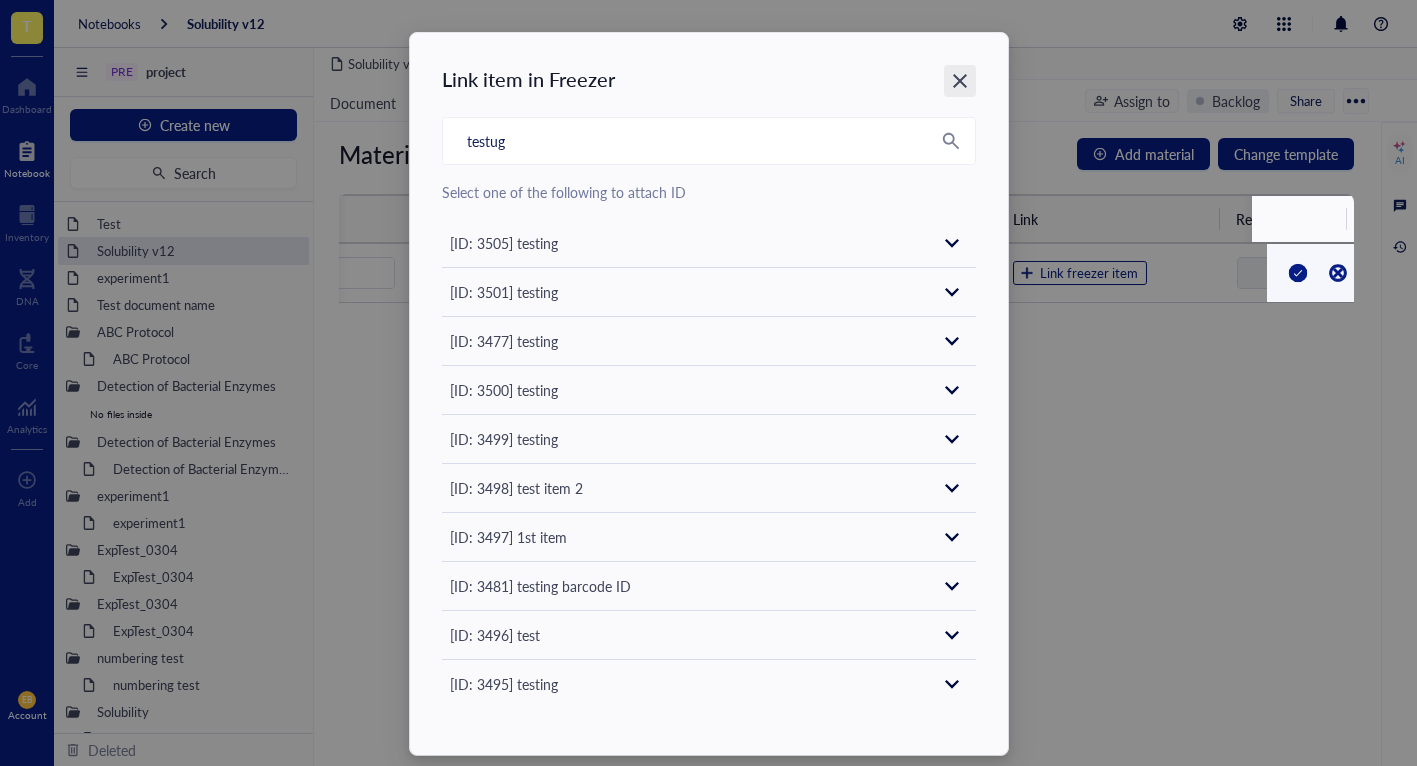 click 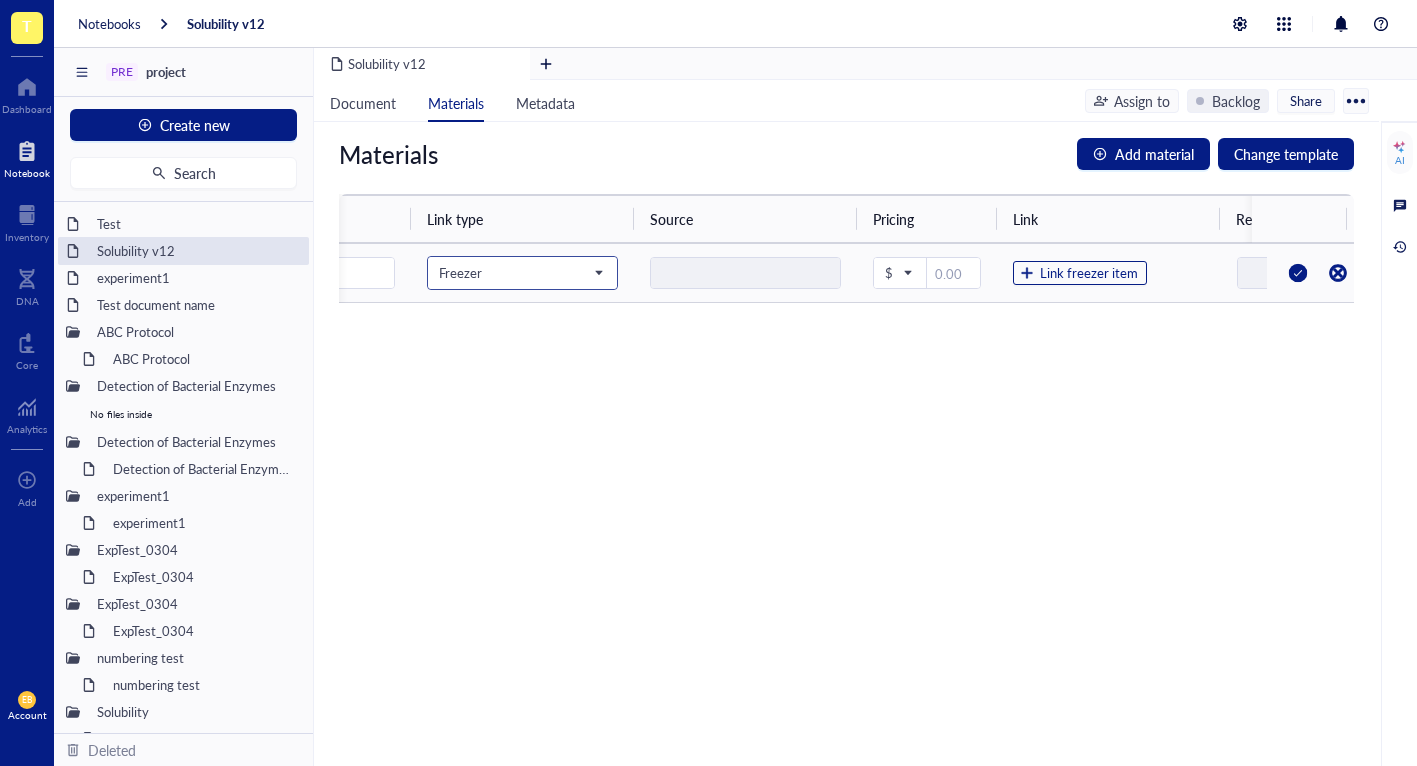 click on "Freezer" at bounding box center (520, 273) 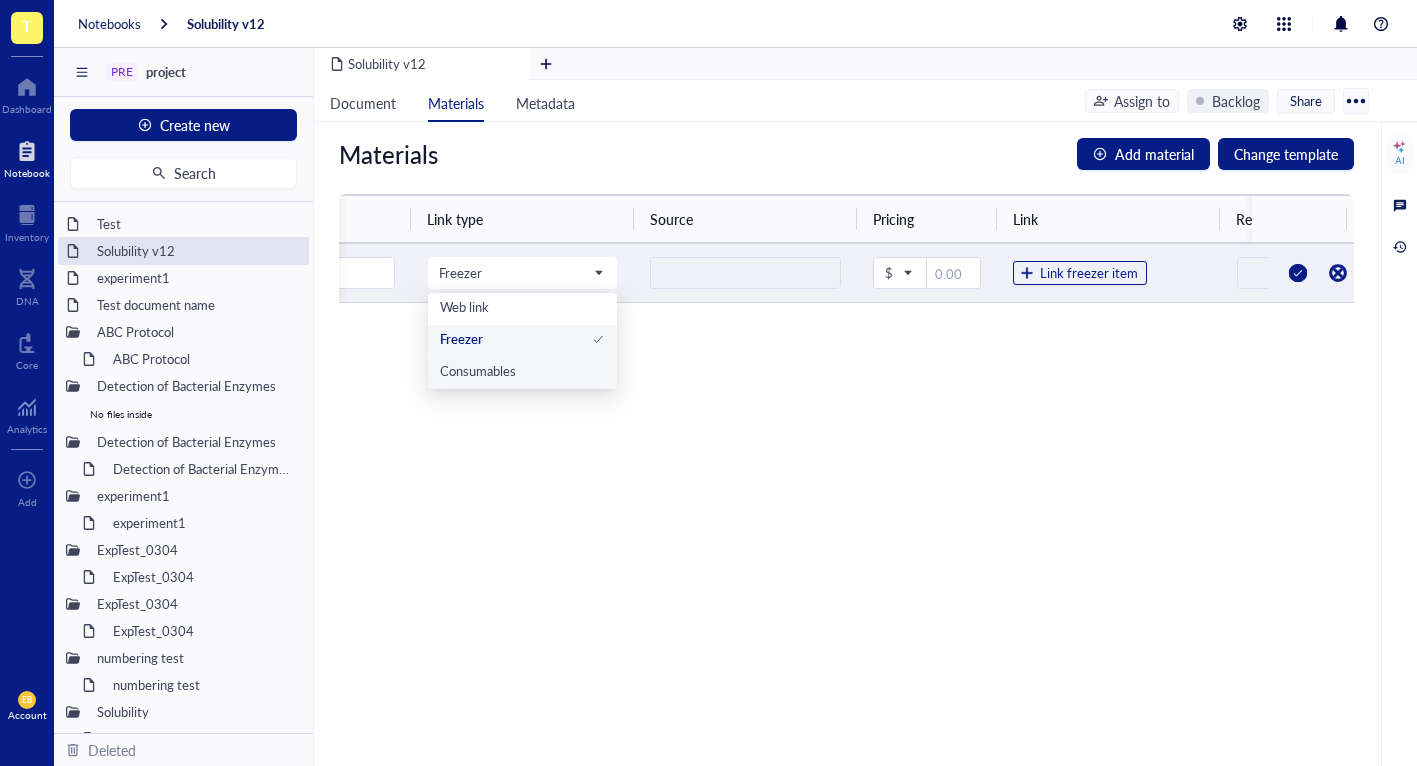 click on "Consumables" at bounding box center (478, 371) 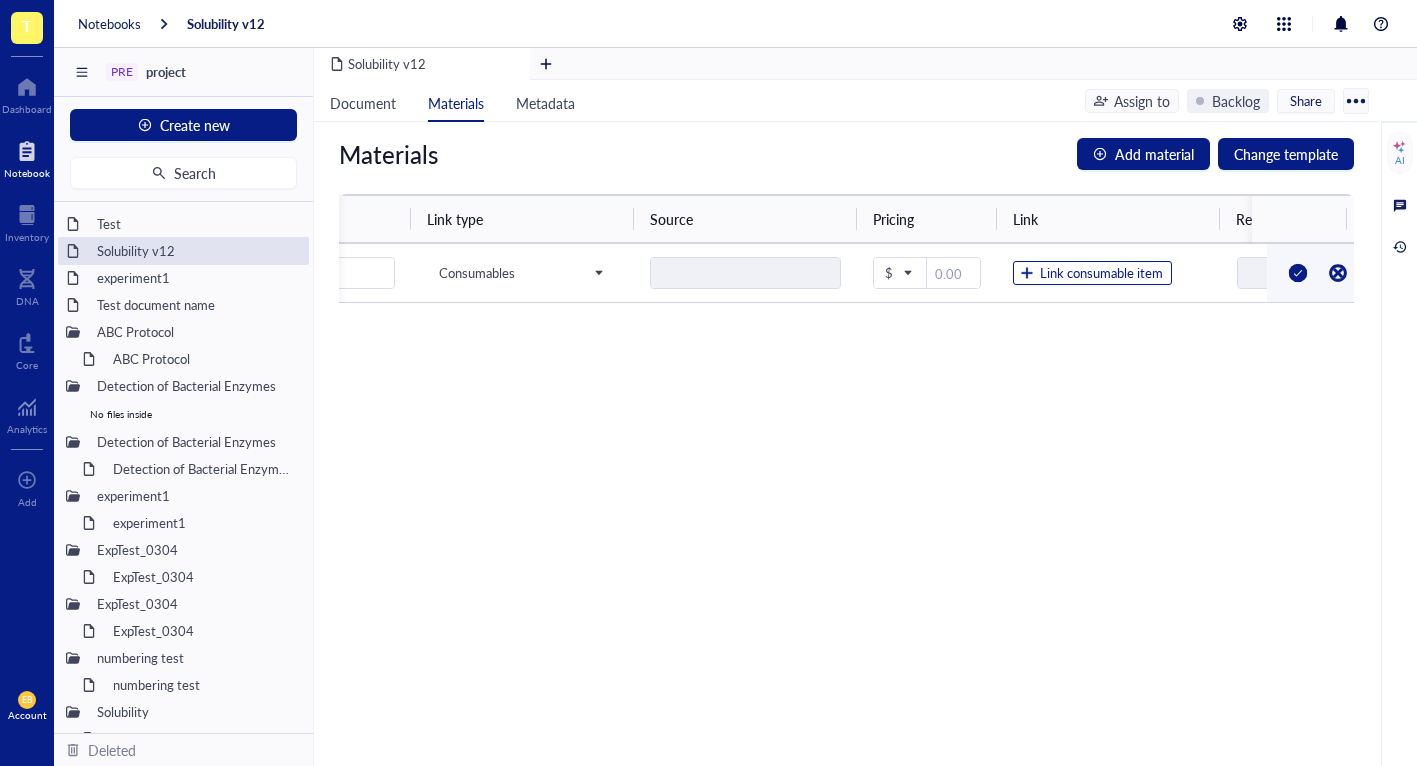 click on "Materials Add material Change template Name Quantity Link type Source Pricing Link Reference Catalog # Lot # Packaging                       testug Consumables Consumables $ Link consumable item" at bounding box center [846, 444] 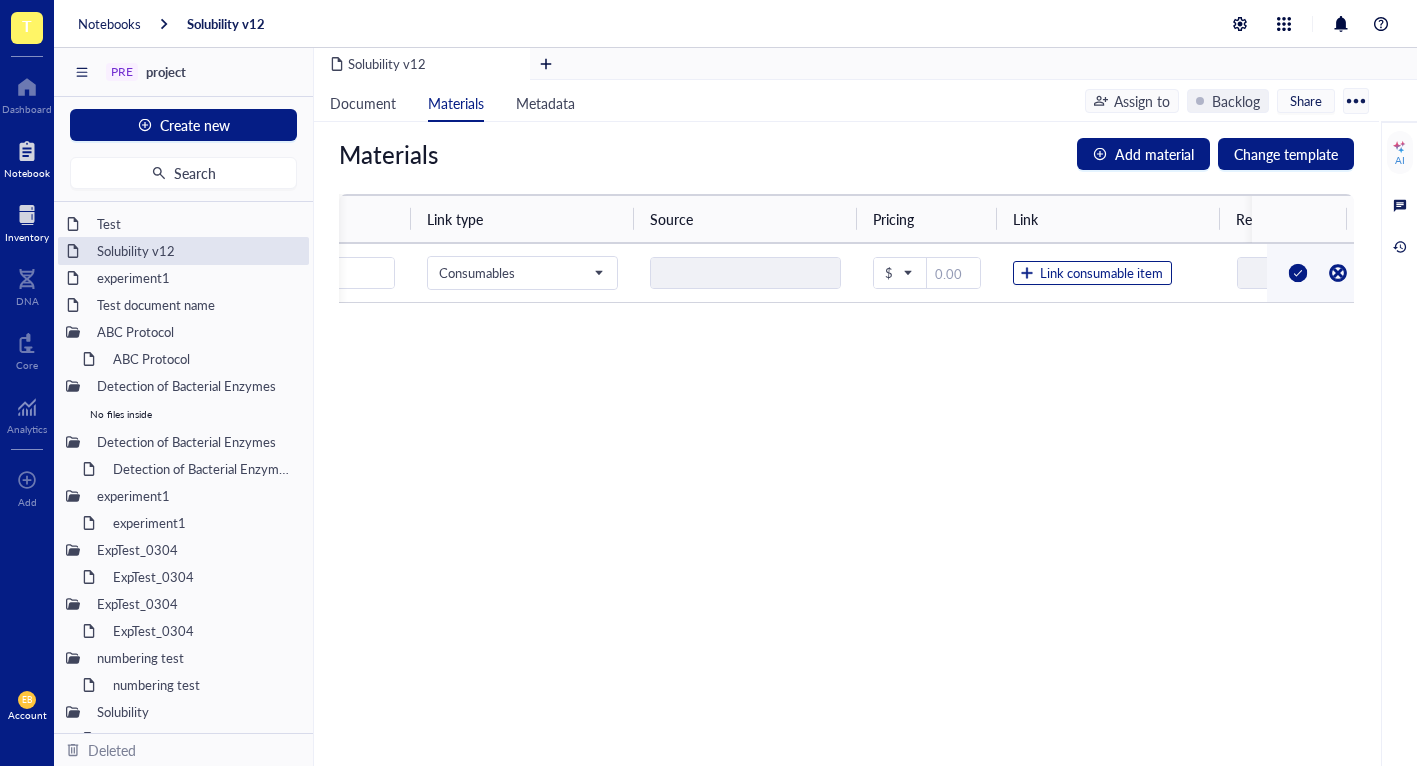 click at bounding box center (27, 215) 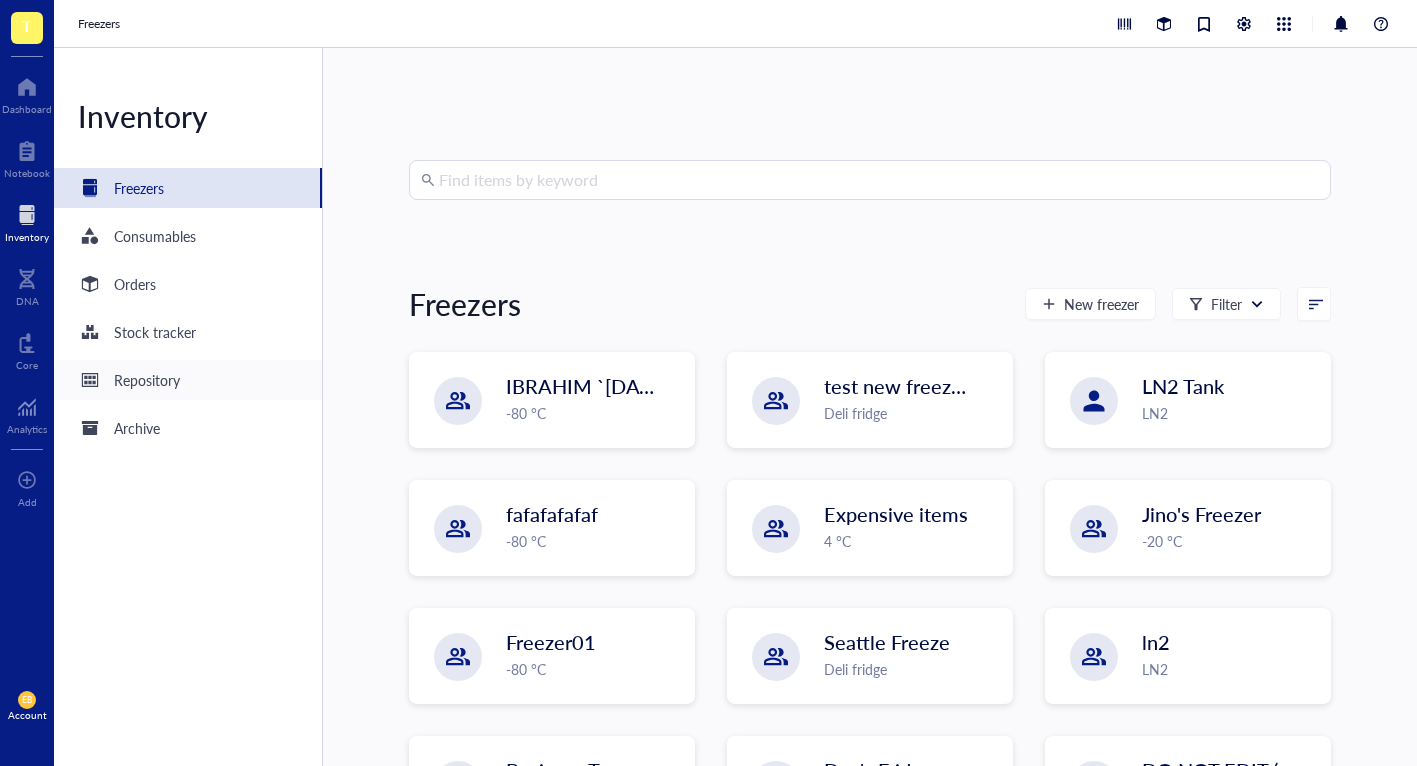 click on "Repository" at bounding box center [188, 380] 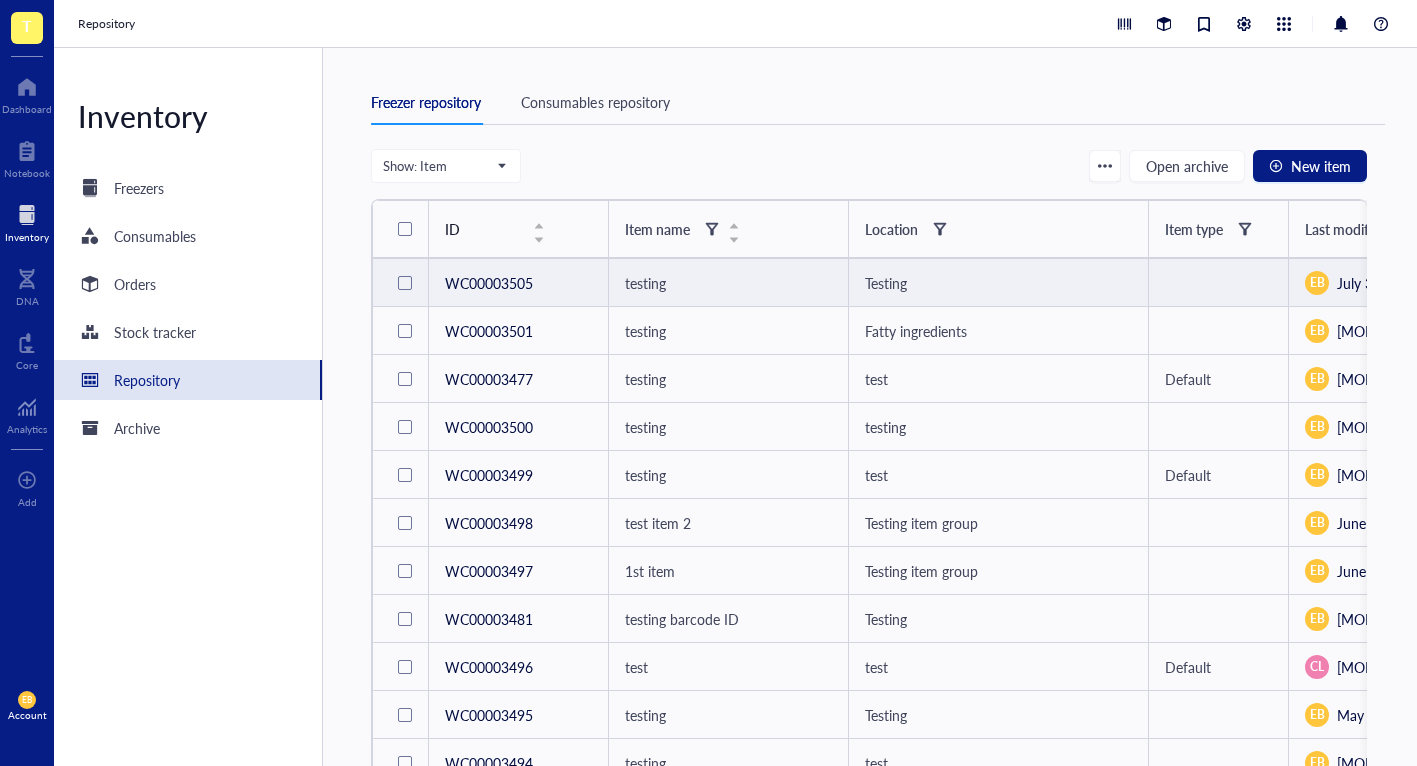 click on "Testing" at bounding box center (886, 283) 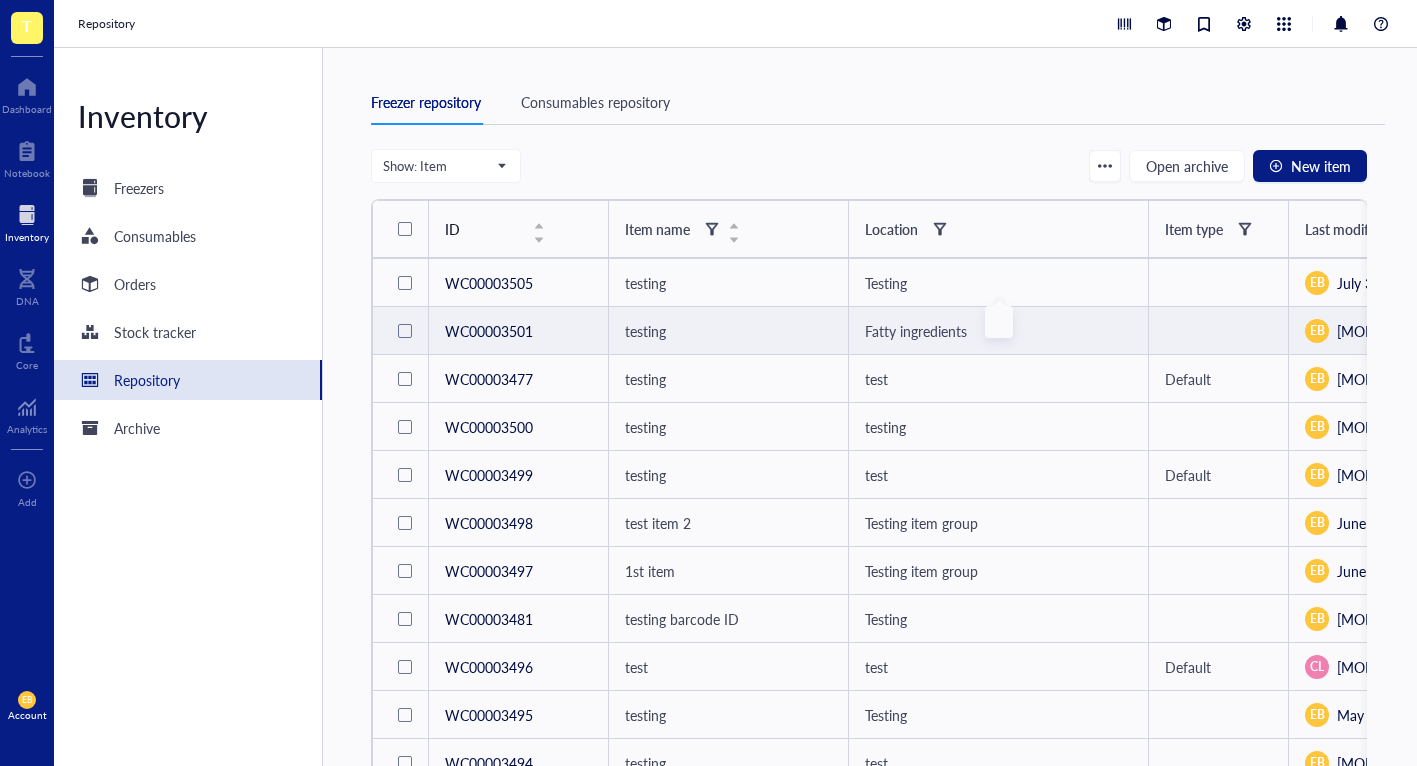 click on "Fatty ingredients" at bounding box center (916, 331) 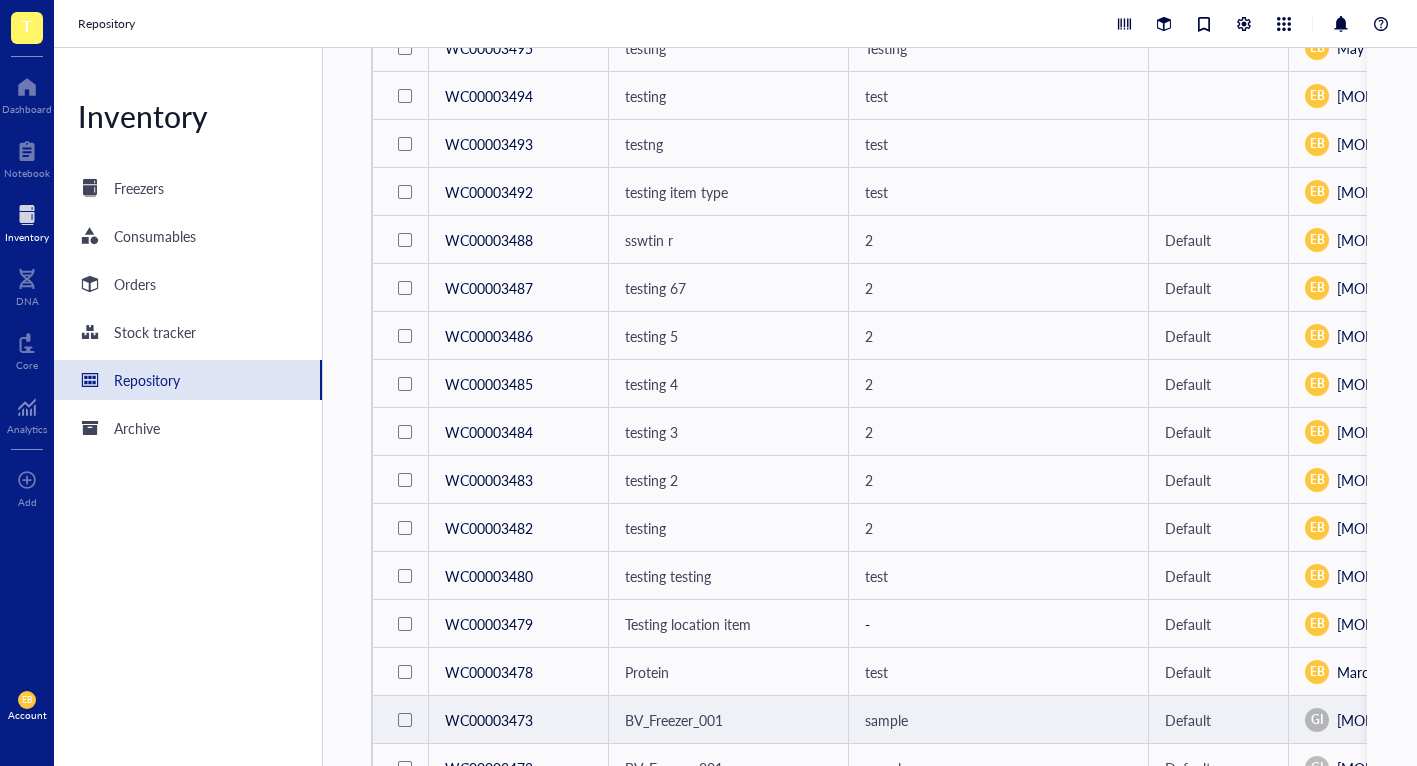 scroll, scrollTop: 704, scrollLeft: 0, axis: vertical 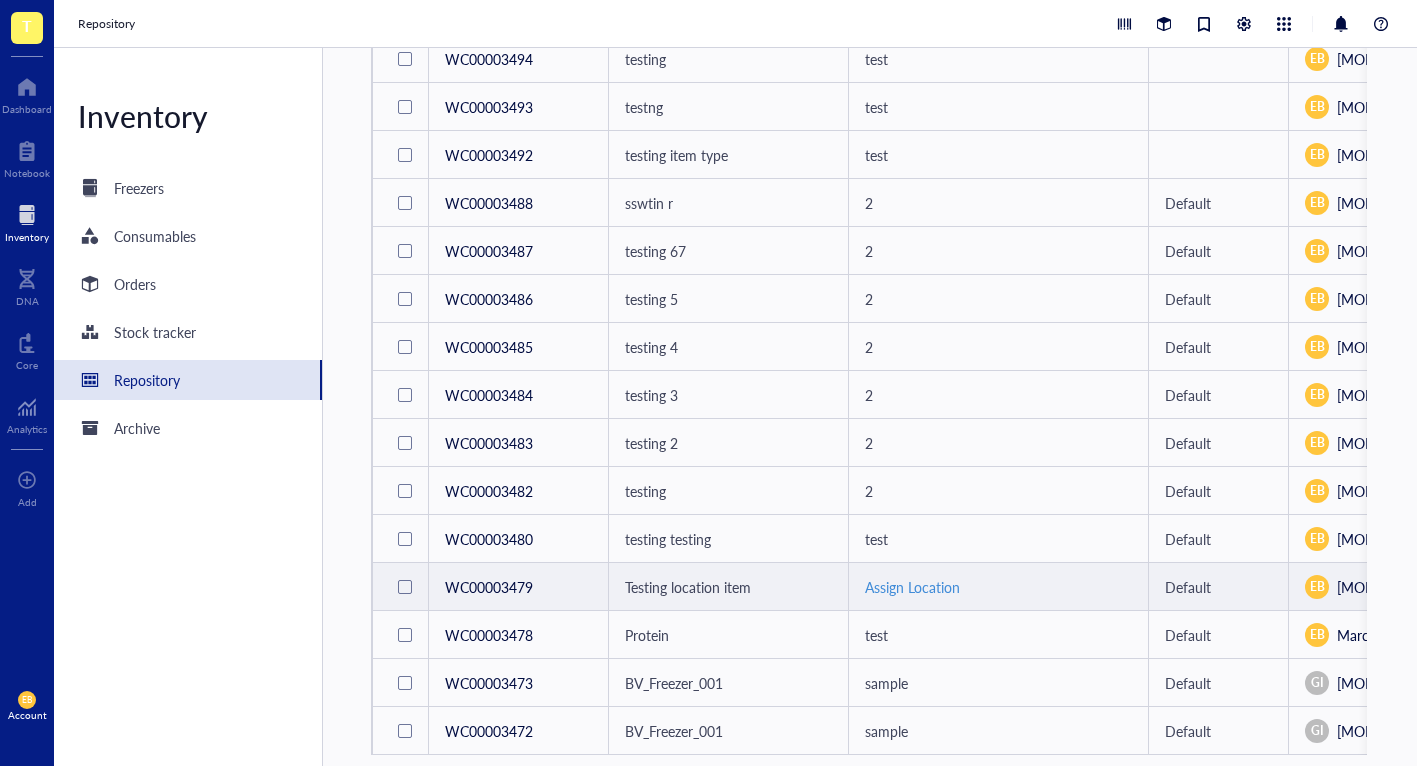 click on "Assign Location" at bounding box center (998, 587) 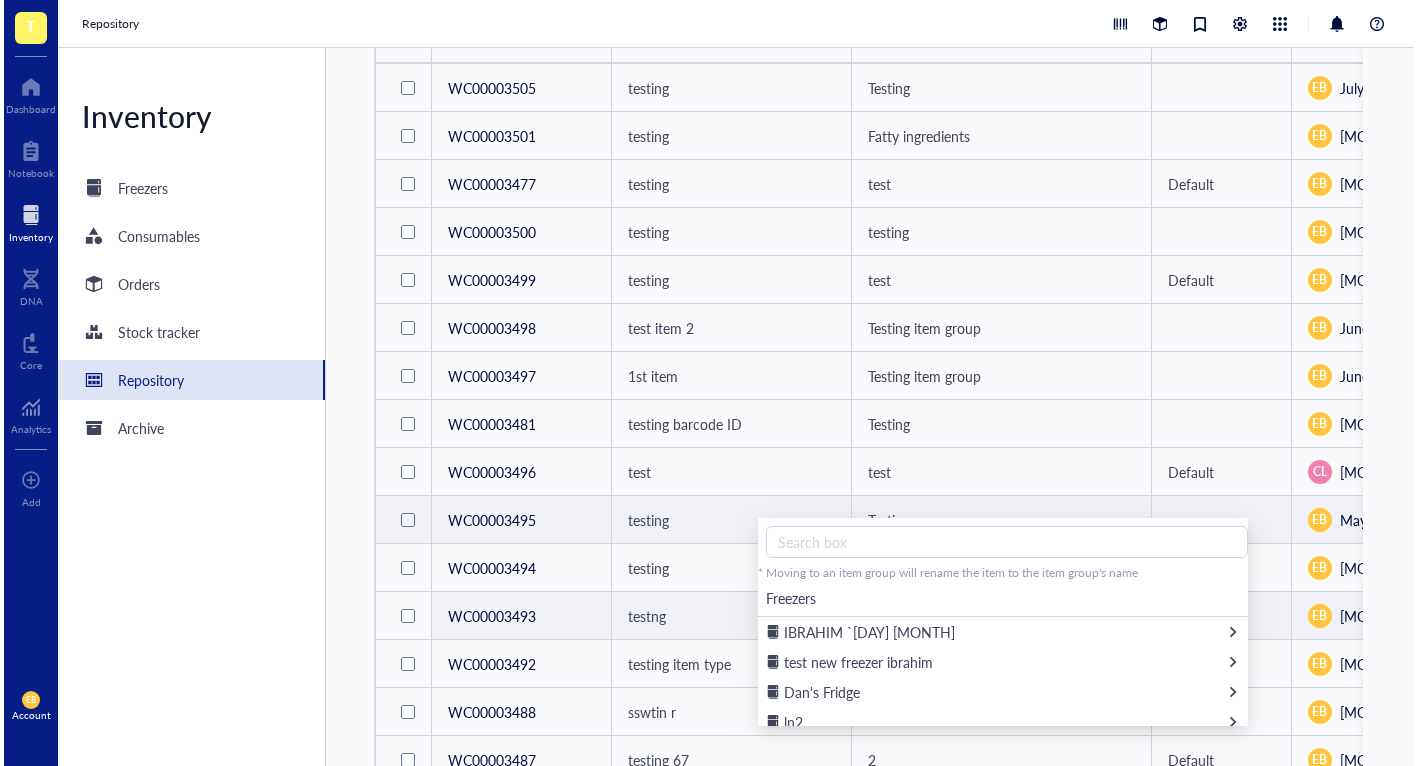 scroll, scrollTop: 0, scrollLeft: 0, axis: both 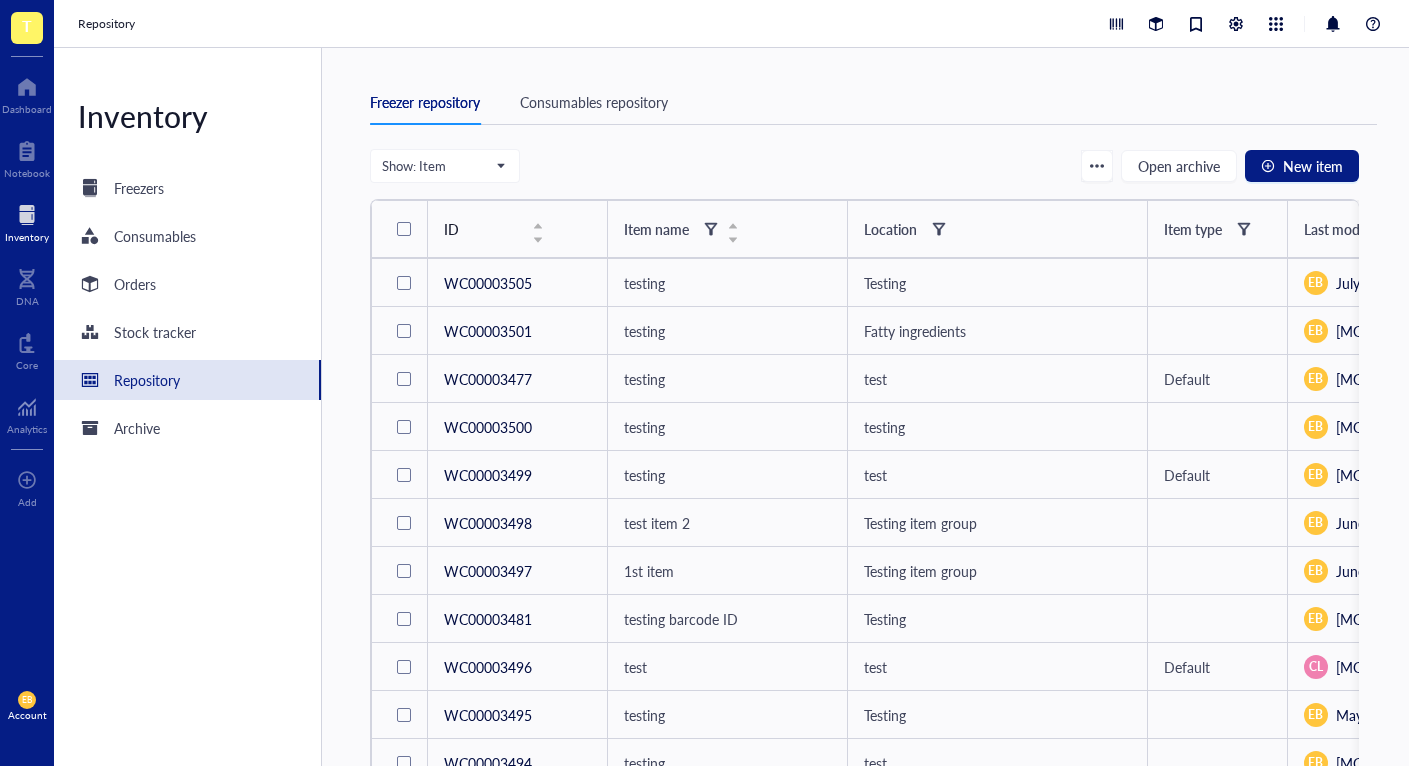 drag, startPoint x: 580, startPoint y: 102, endPoint x: 598, endPoint y: 139, distance: 41.14608 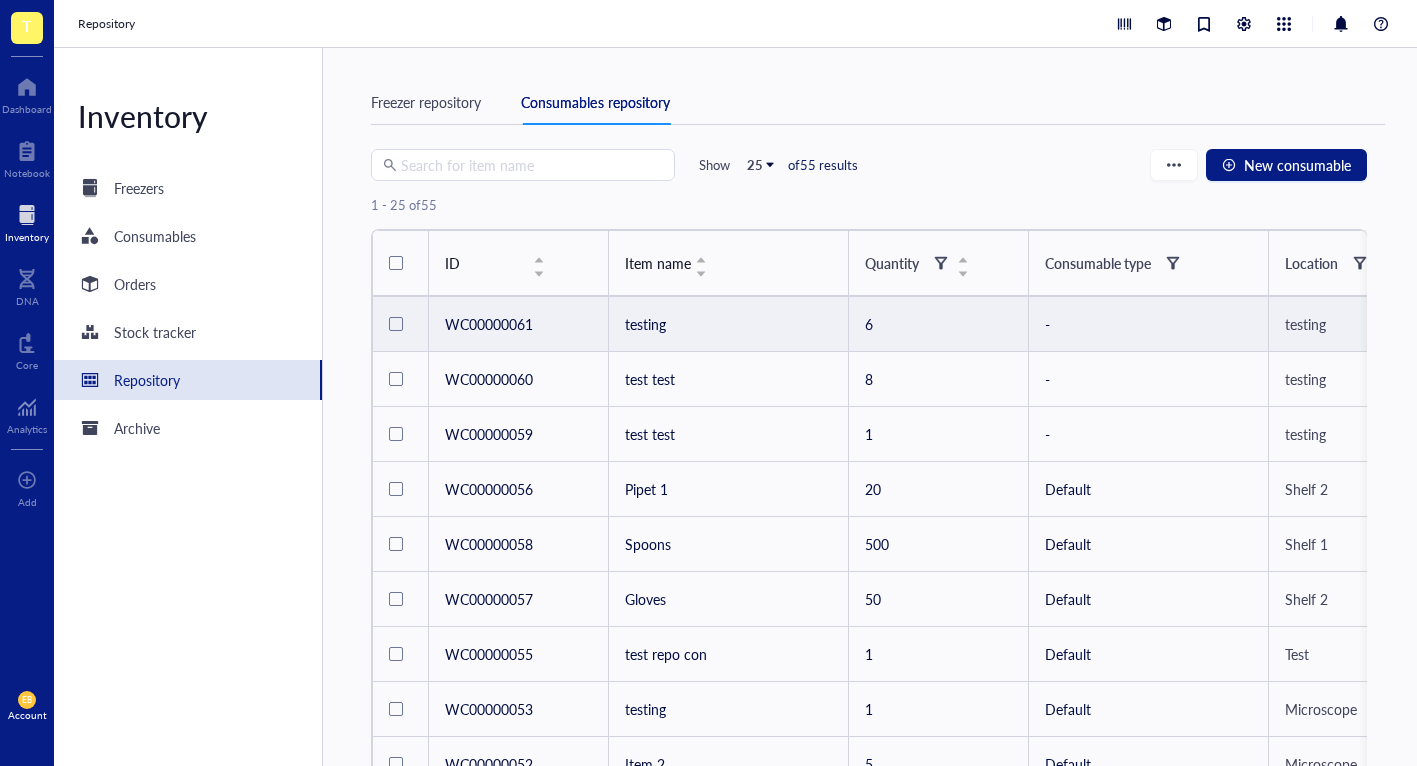 click on "testing" at bounding box center [1305, 324] 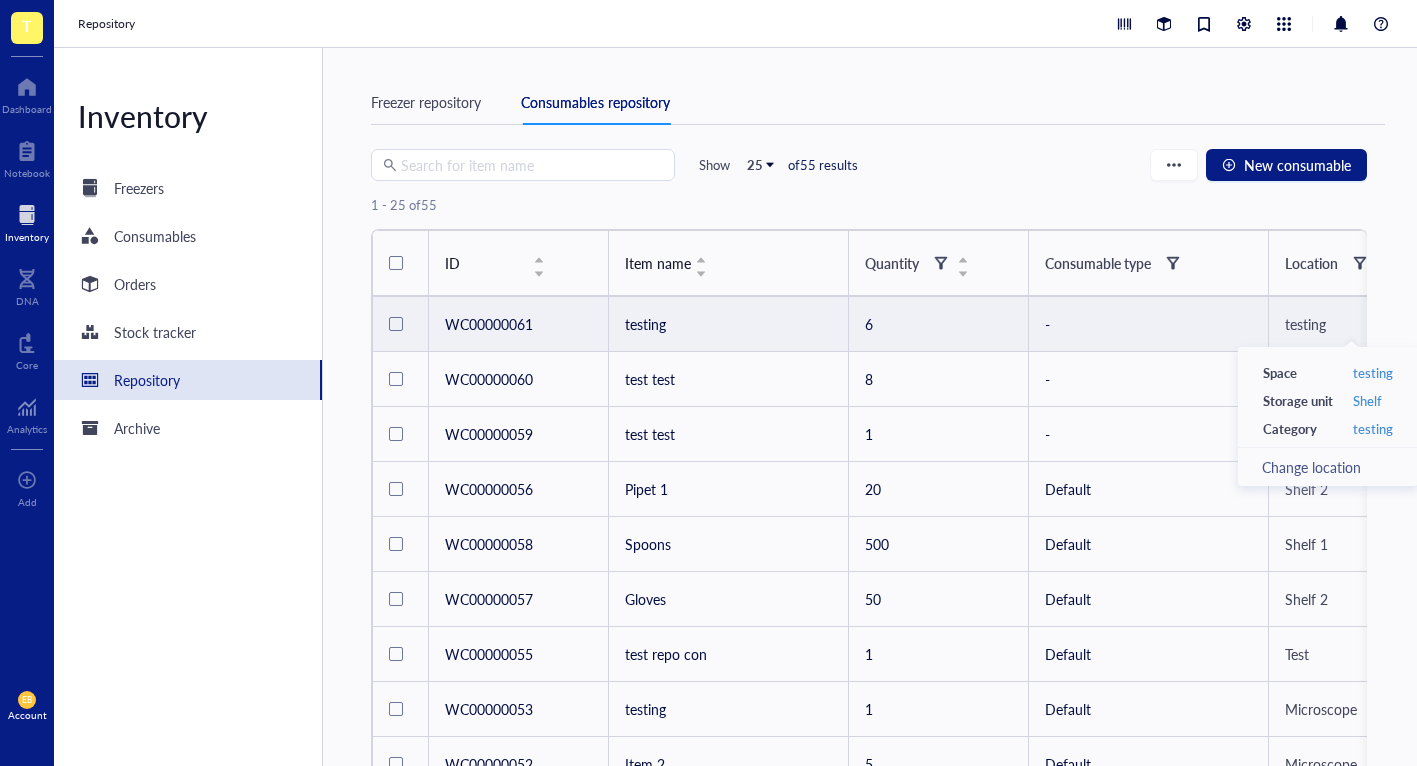 click on "testing" at bounding box center [1305, 324] 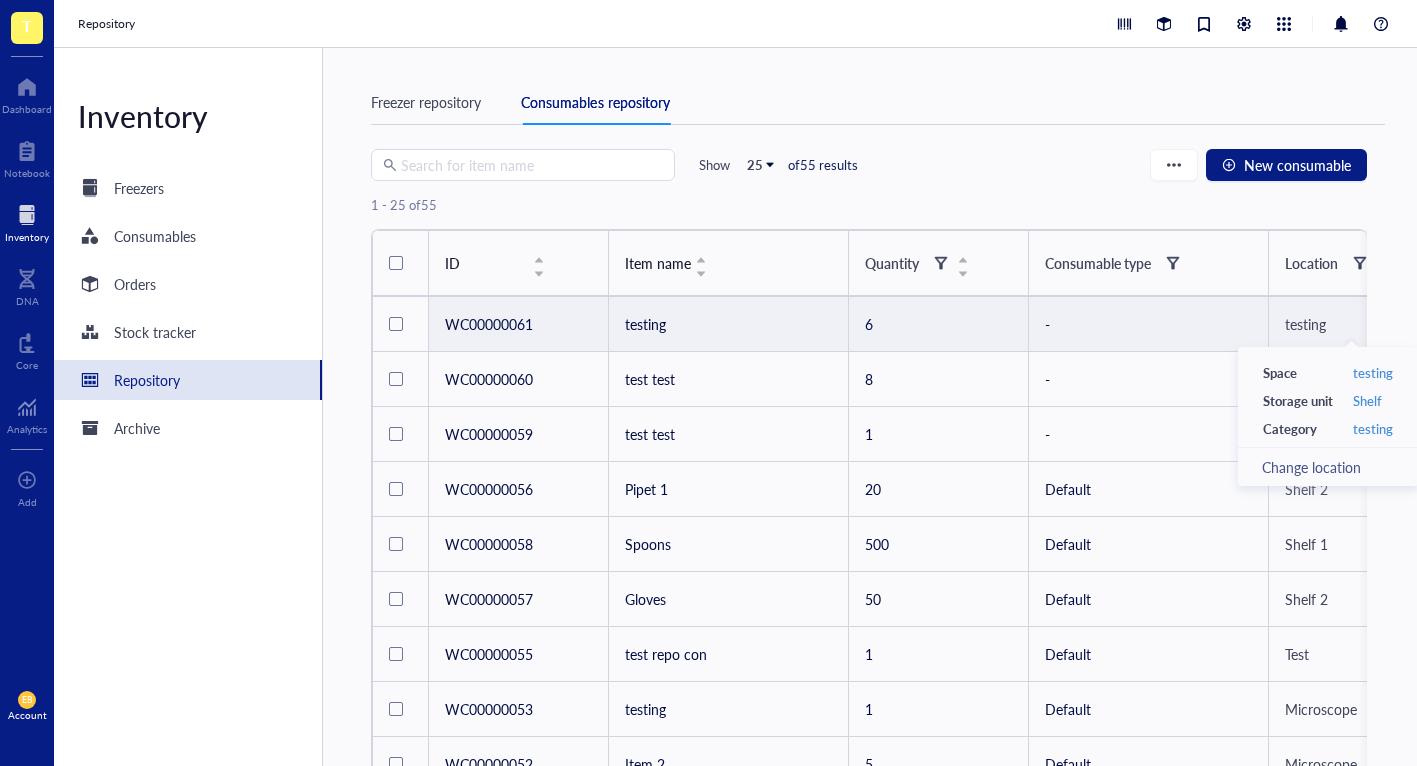 click on "Change location" at bounding box center [1328, 467] 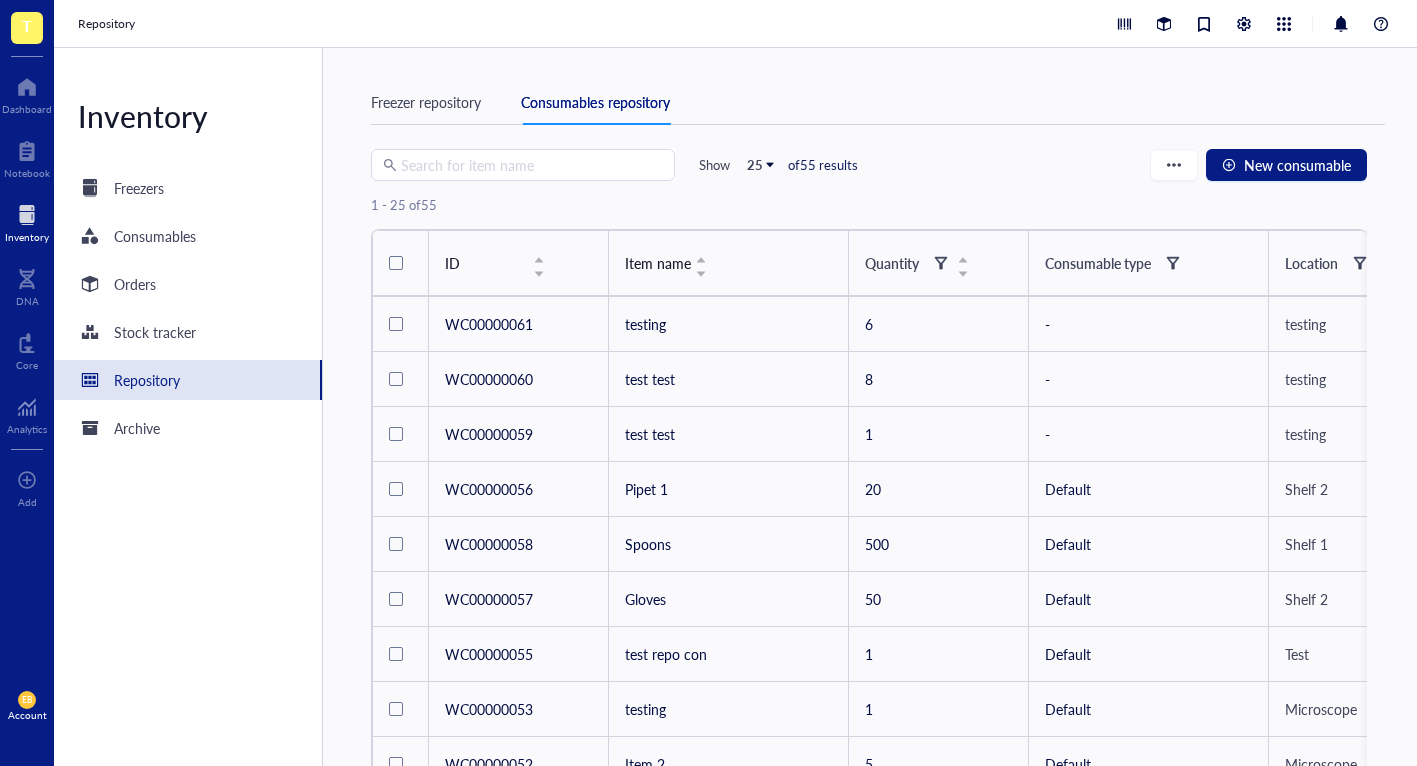 click on "Search for item name Show 25 of  55   results New consumable" at bounding box center (869, 165) 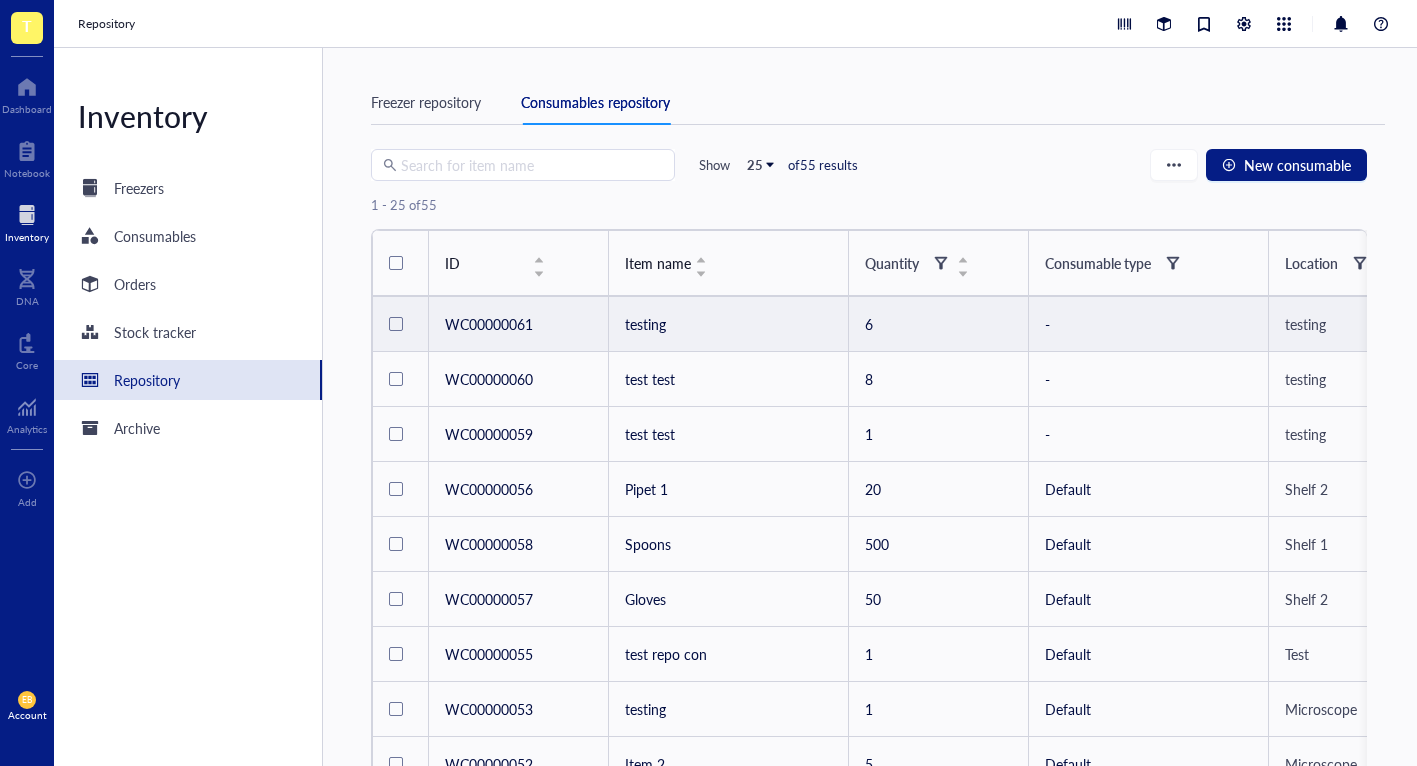 click on "testing" at bounding box center (1305, 324) 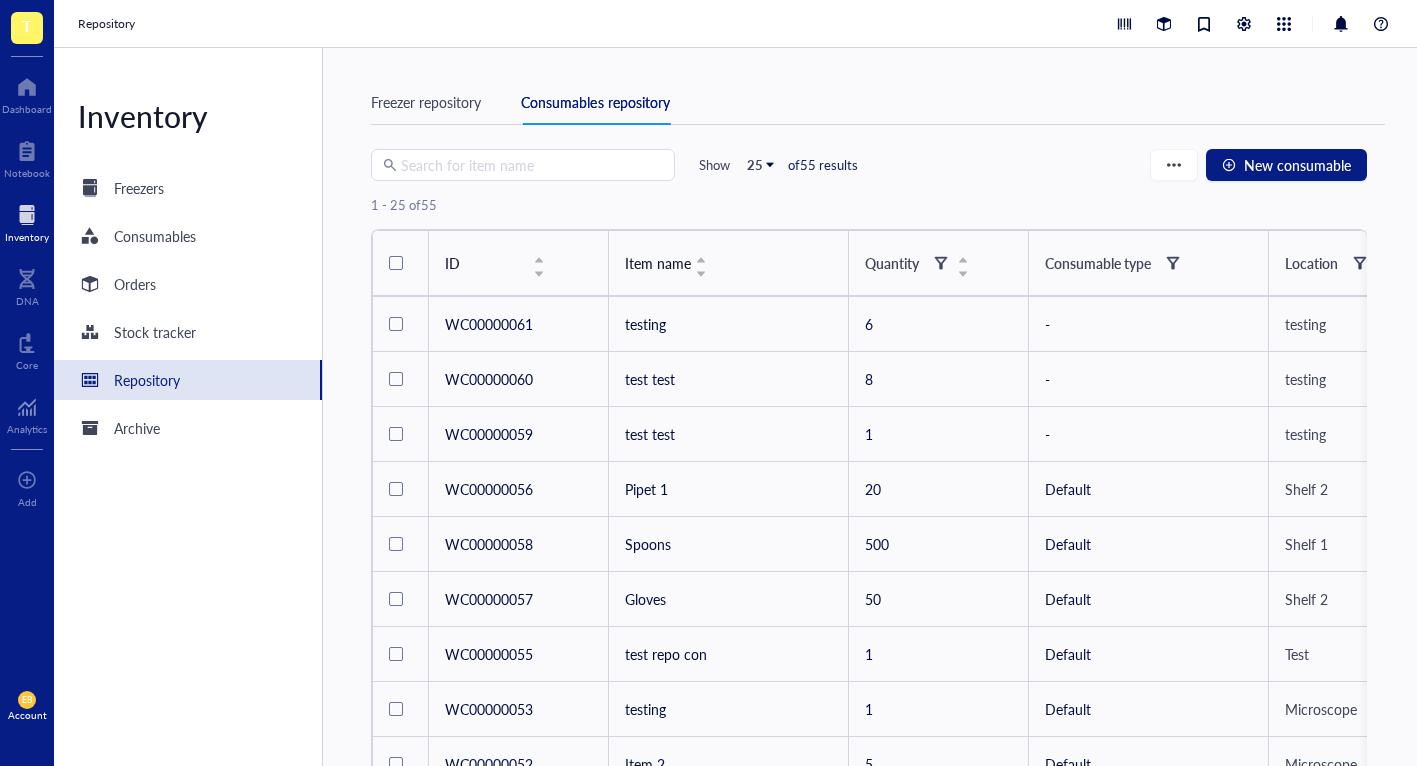 drag, startPoint x: 396, startPoint y: 105, endPoint x: 456, endPoint y: 131, distance: 65.39113 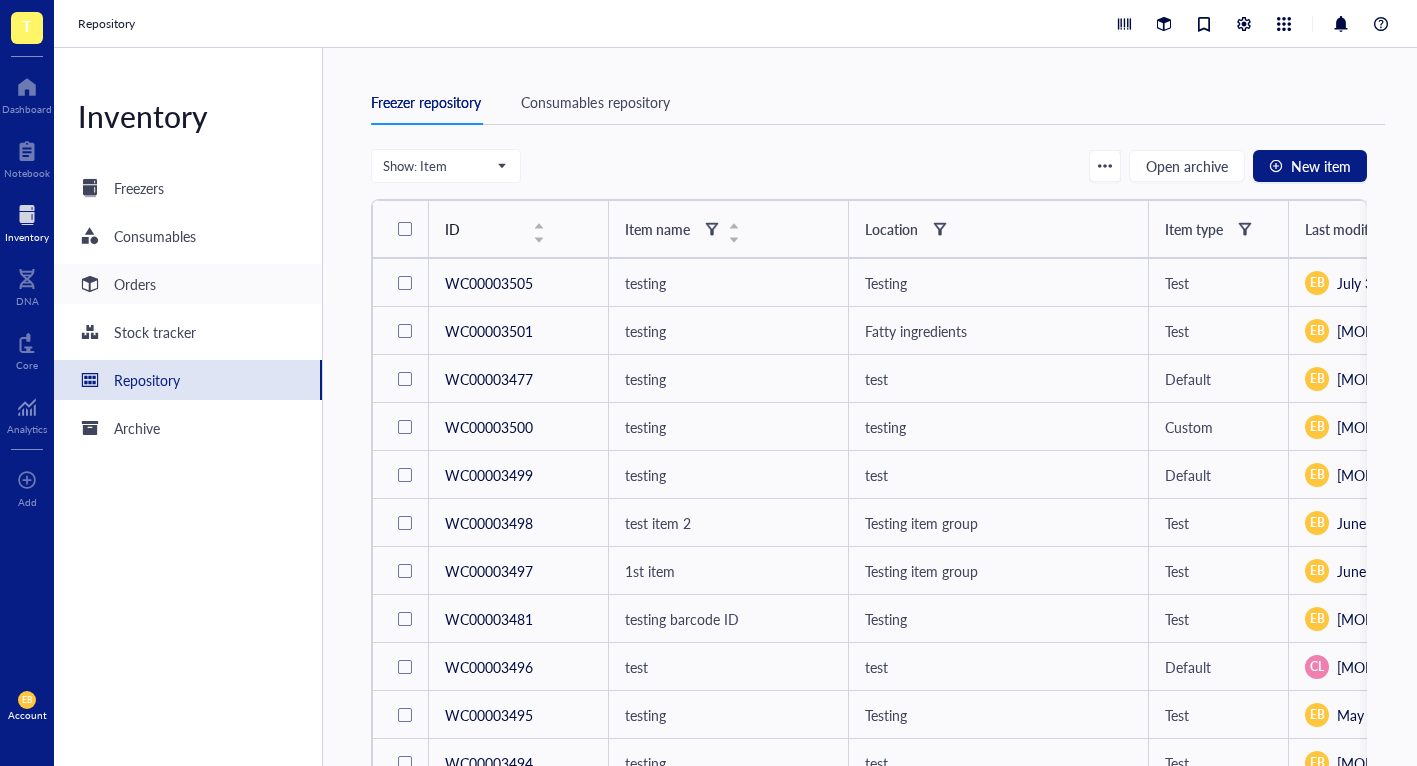 click on "Orders" at bounding box center (135, 284) 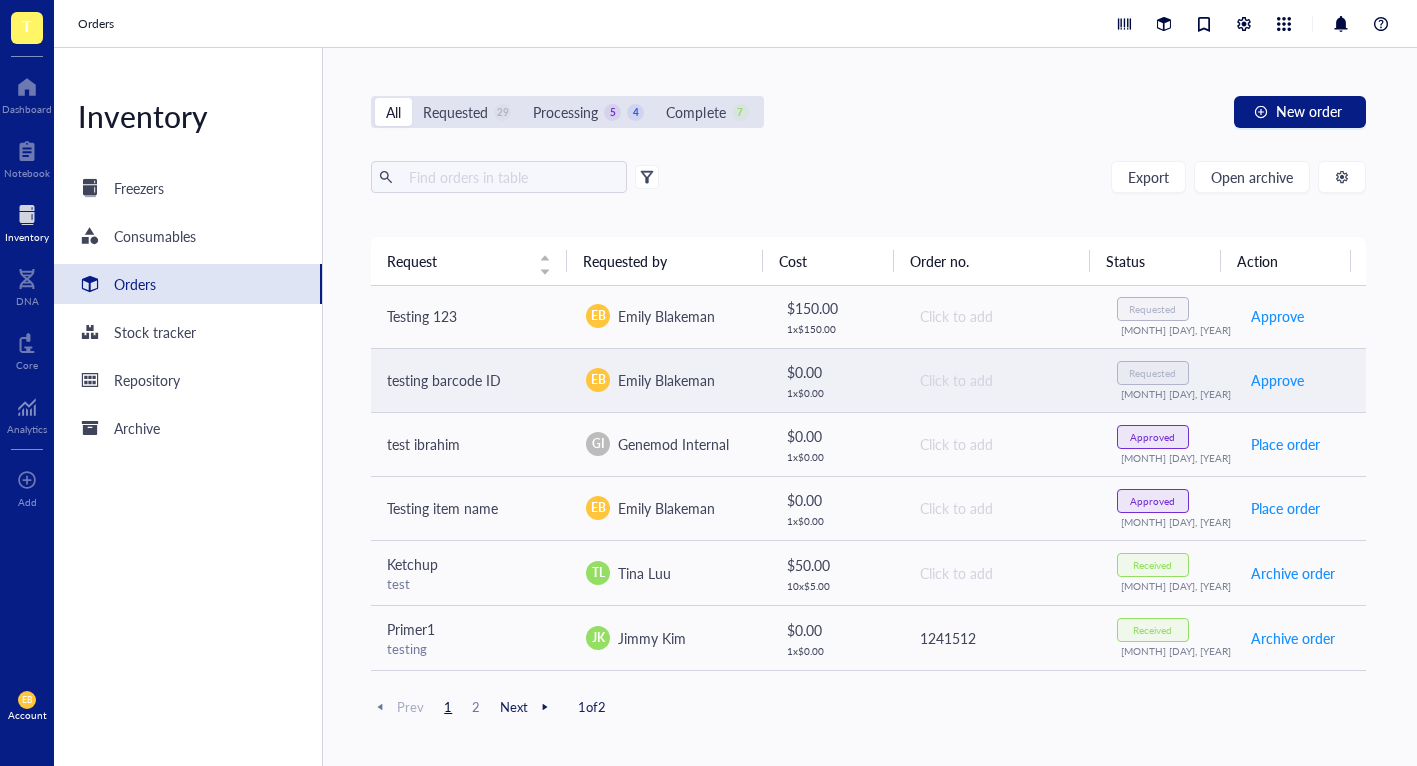 scroll, scrollTop: 0, scrollLeft: 0, axis: both 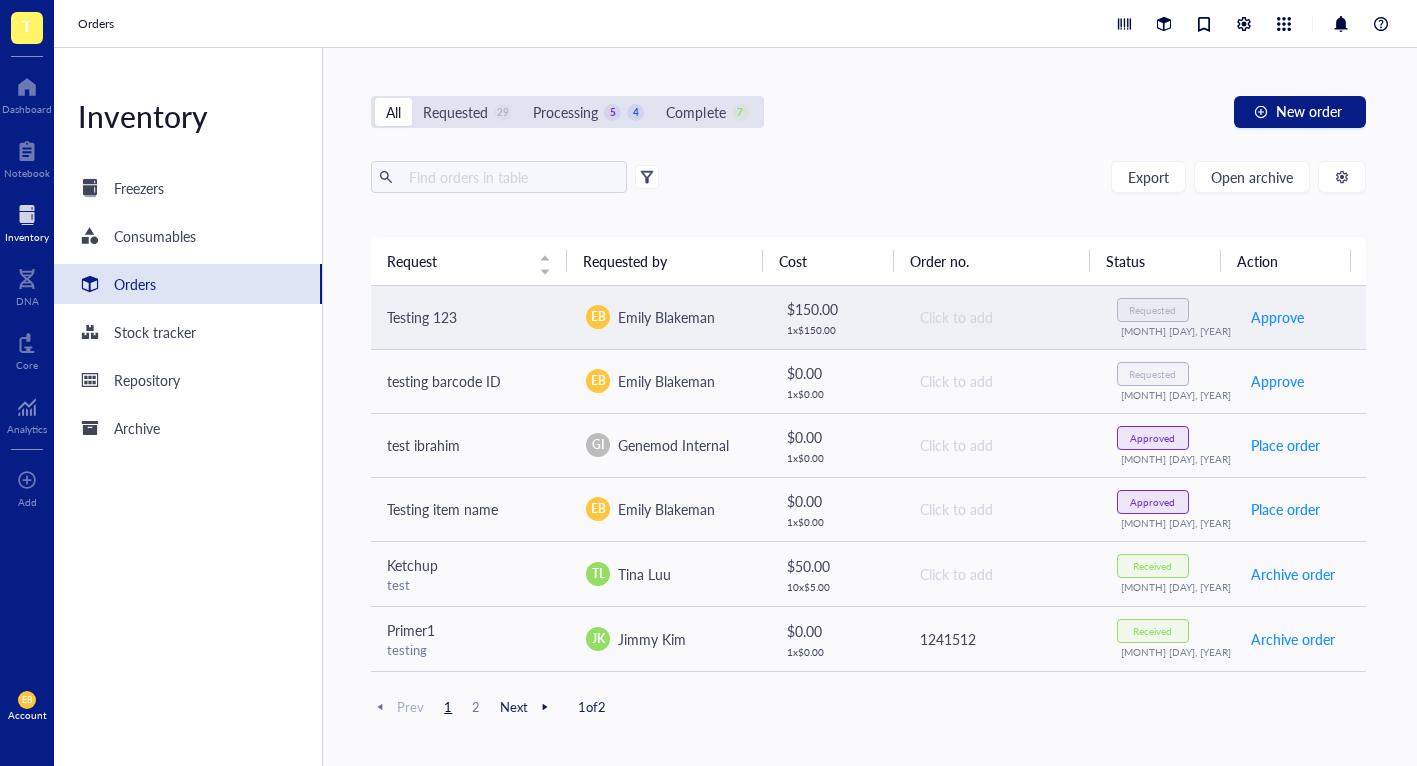 click on "Click to add" at bounding box center [1001, 318] 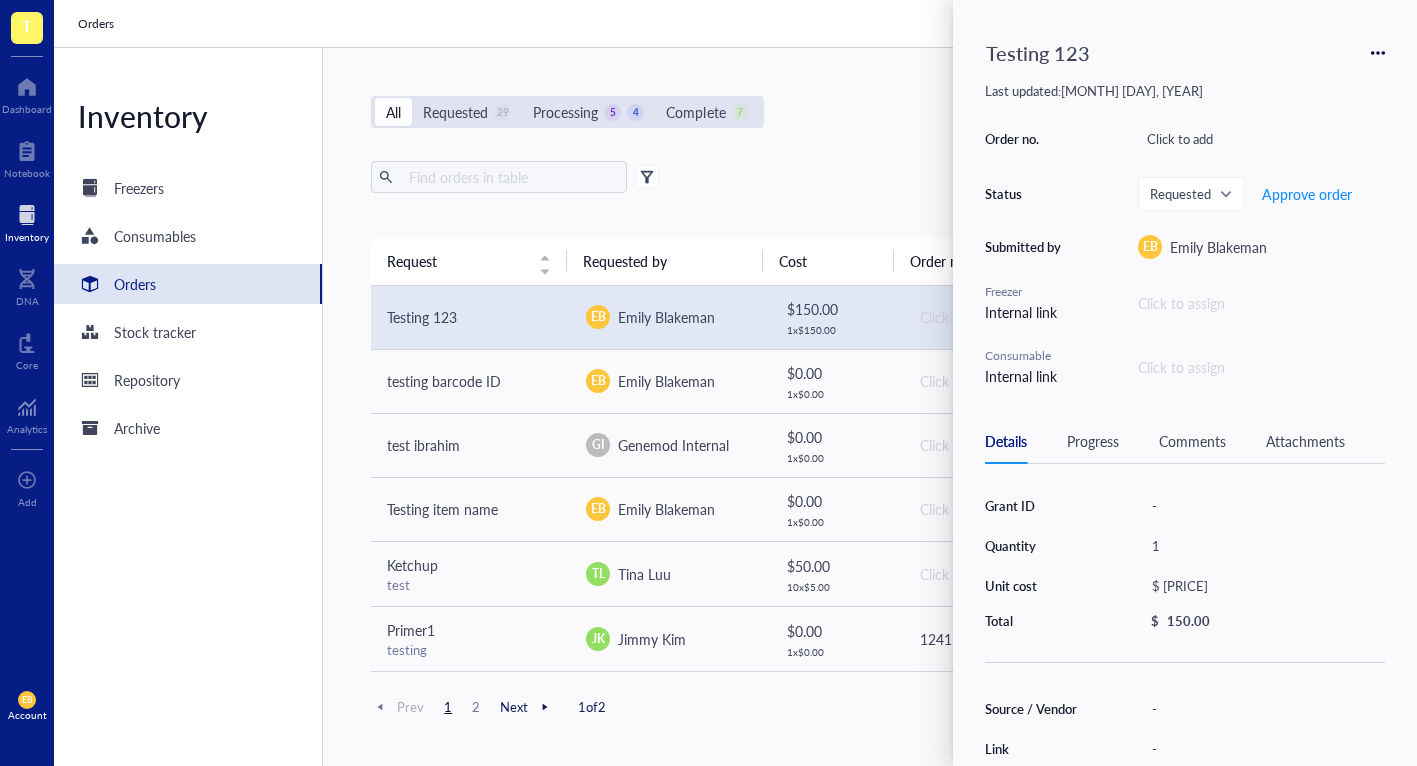 click on "Click to assign" at bounding box center [1261, 303] 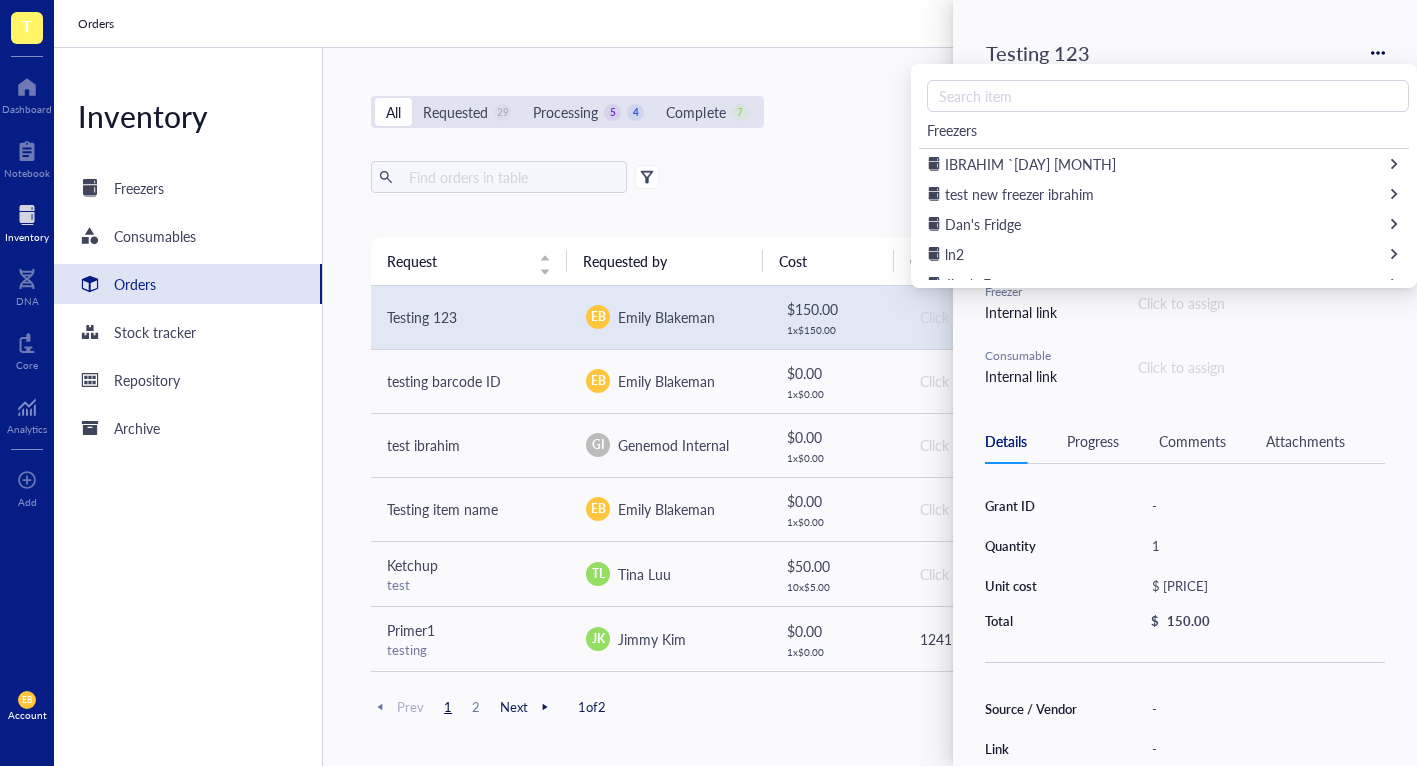 click on "Click to assign" at bounding box center (1181, 367) 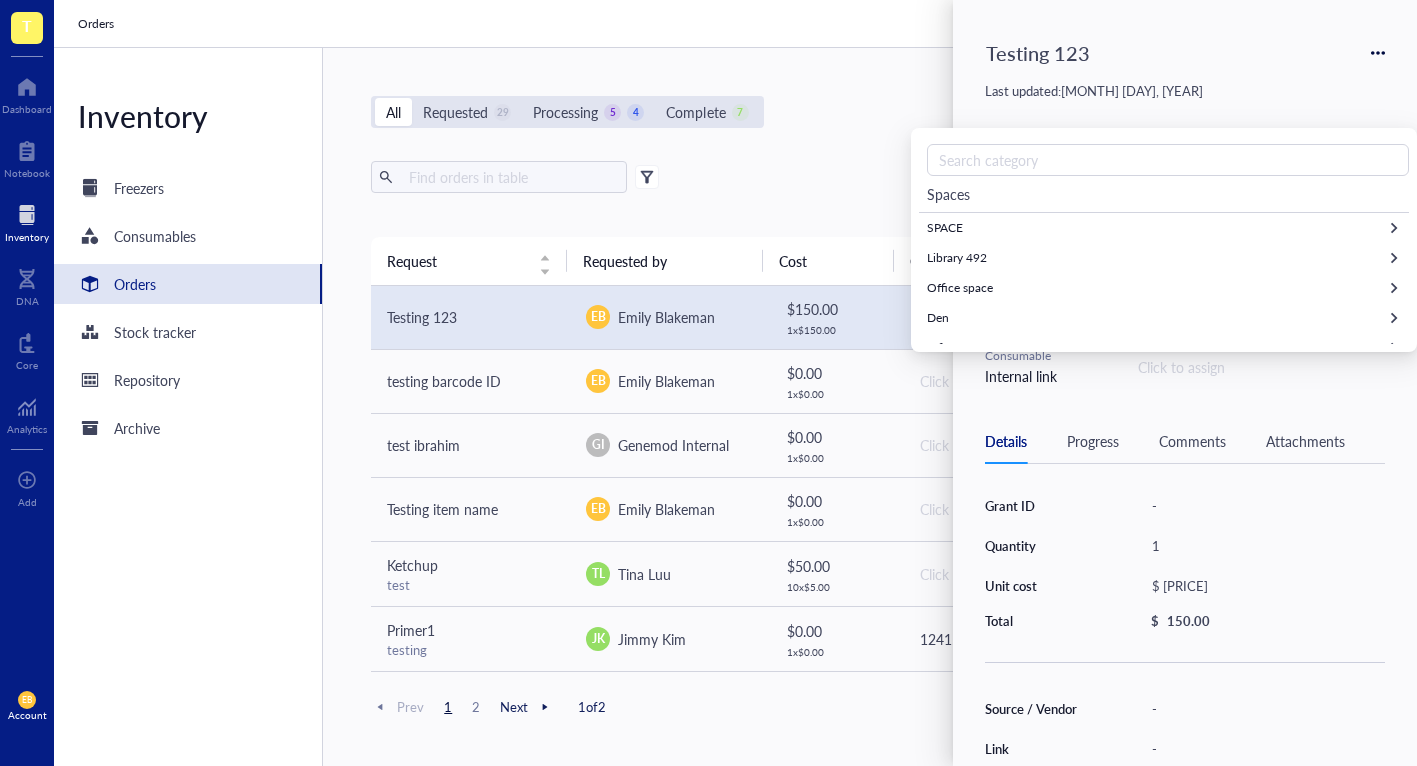 click on "Testing 123 Last updated:  July 23, 2025 Order no. Click to add Status Requested Approve order Submitted by EB Emily Blakeman Freezer Internal link Click to assign Consumable Internal link Click to assign 0 Add 1 Total: 1 Set Quantity to Cancel Update" at bounding box center (1185, 209) 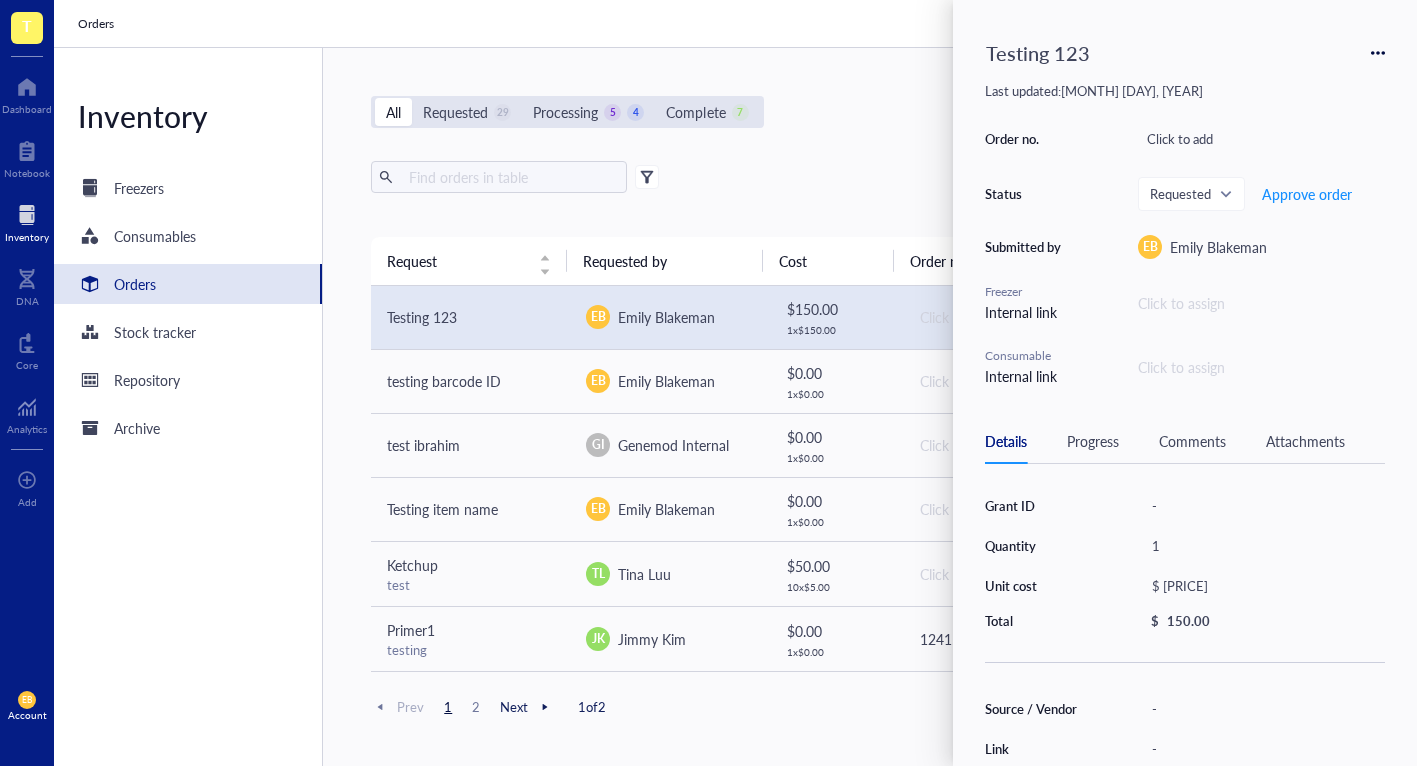 click on "Click to assign" at bounding box center (1261, 303) 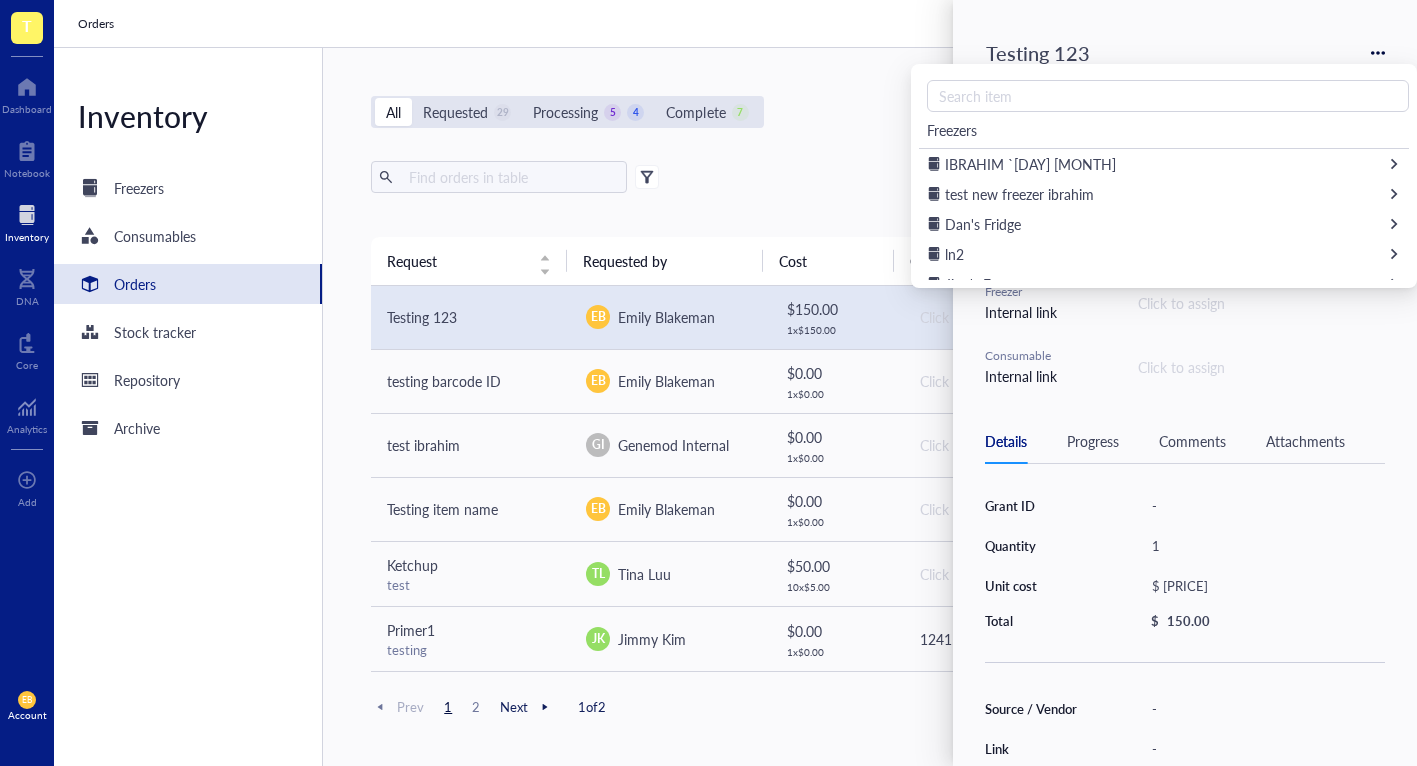 click on "Click to assign" at bounding box center (1261, 367) 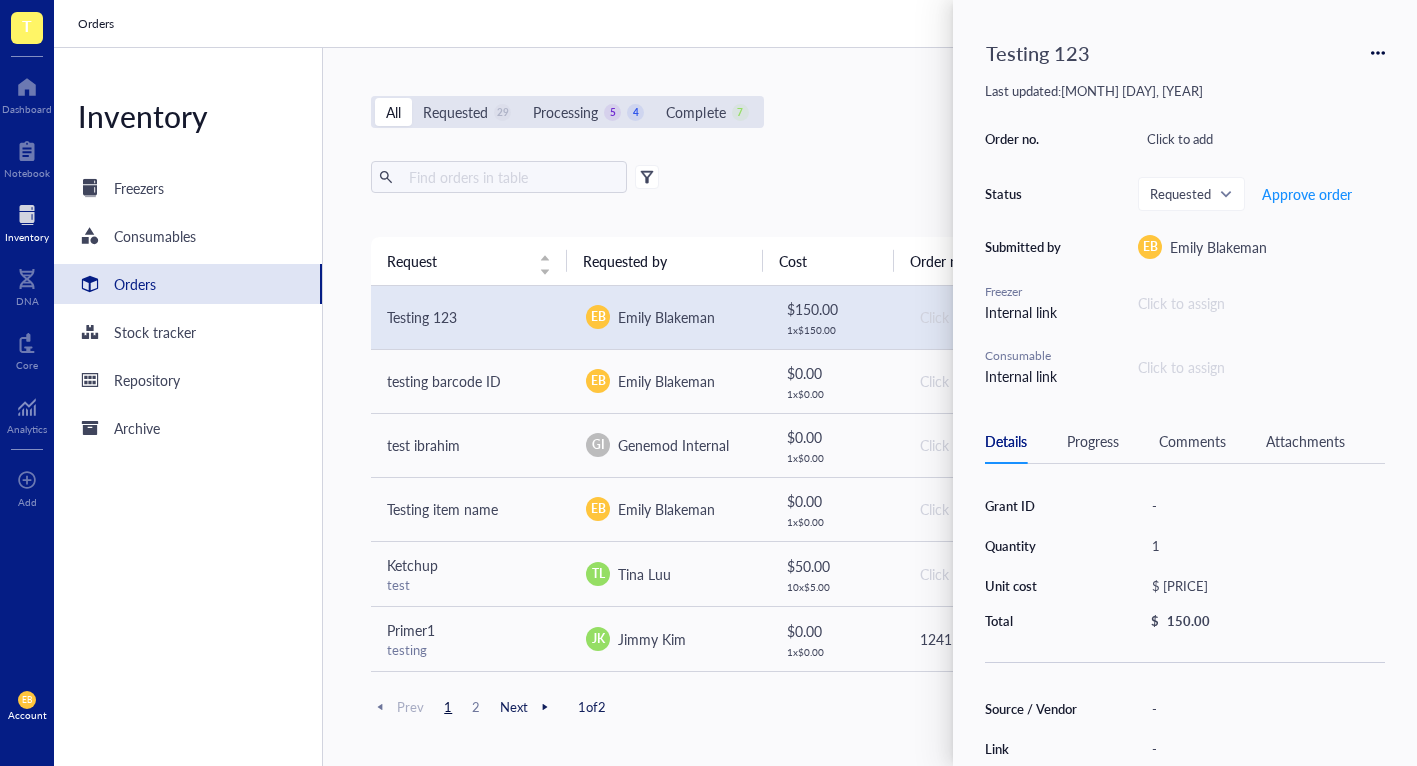 click on "Click to assign" at bounding box center (1181, 367) 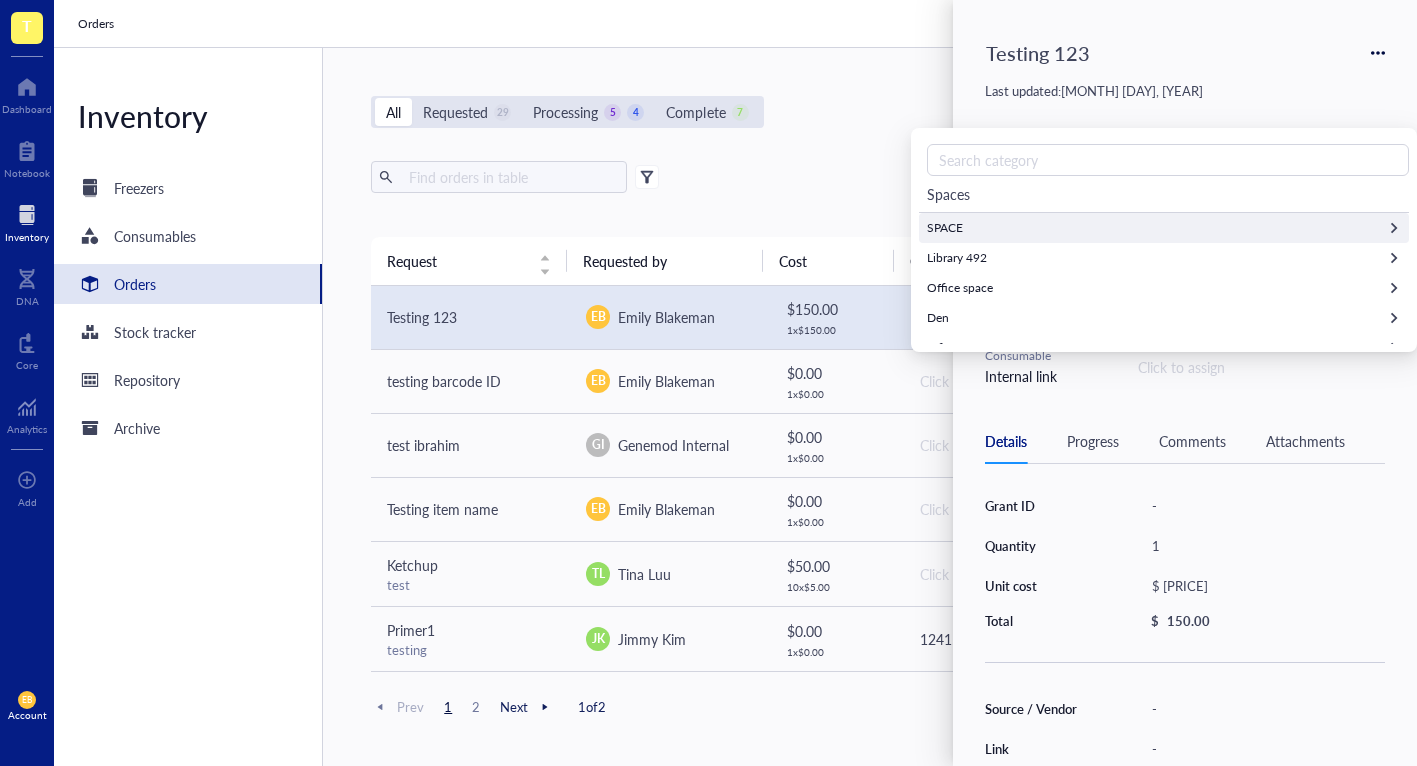 click on "SPACE" at bounding box center (1164, 228) 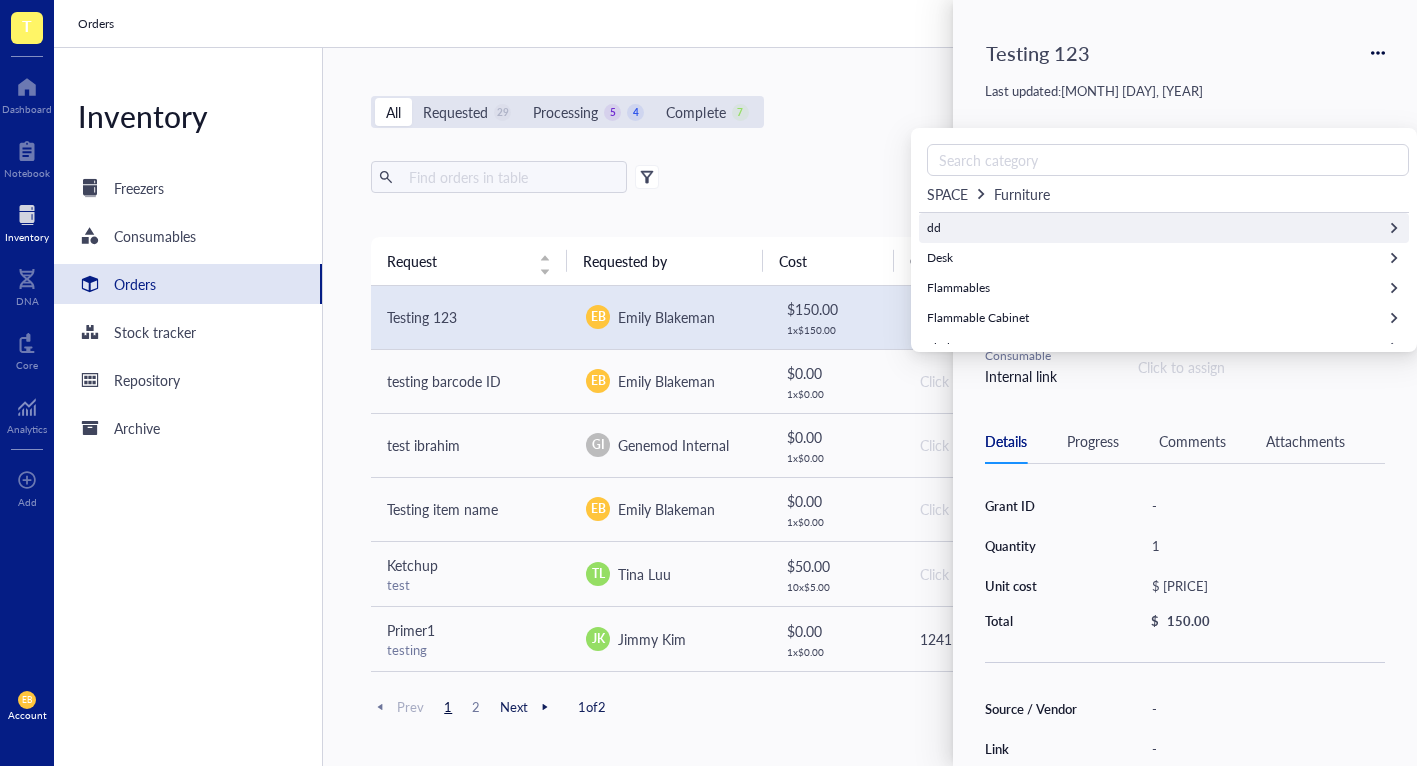 click on "dd" at bounding box center [1164, 228] 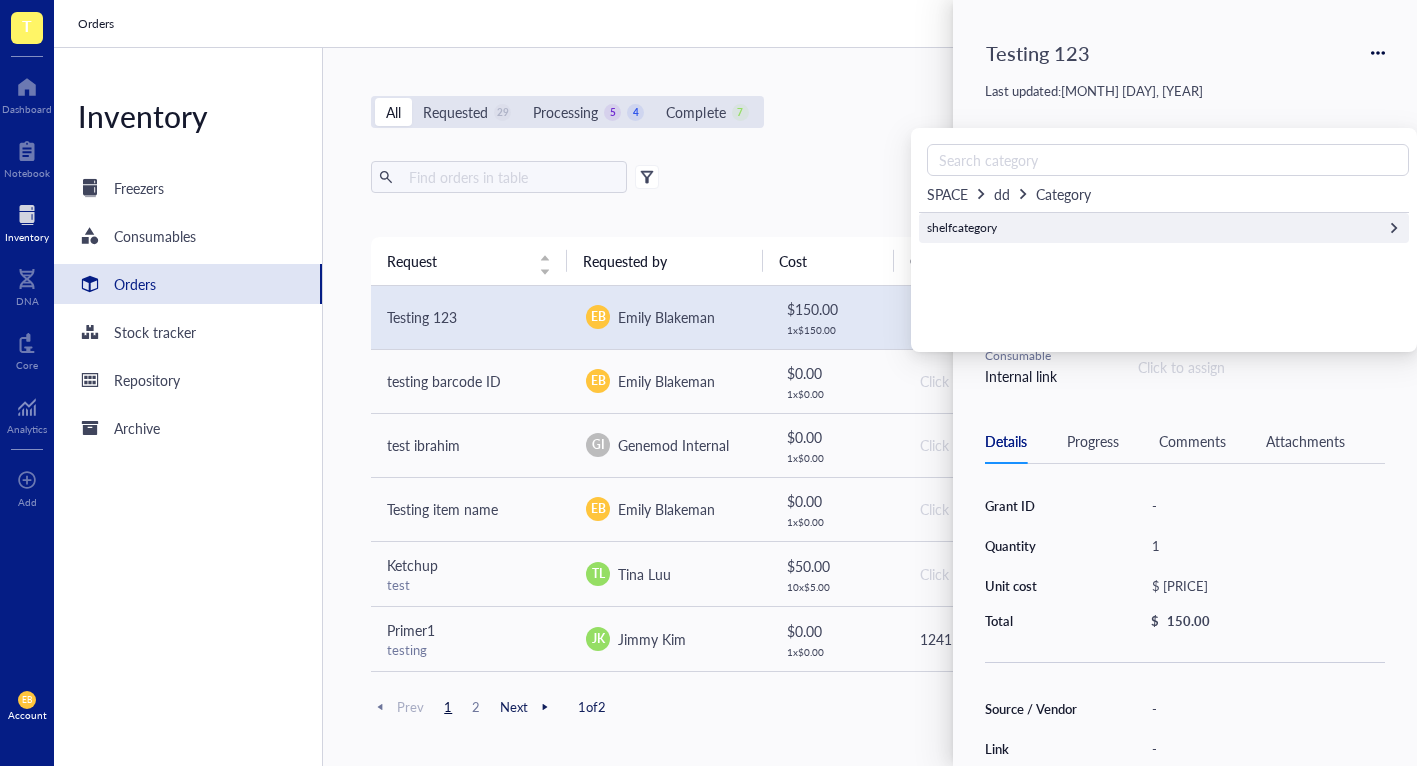 click 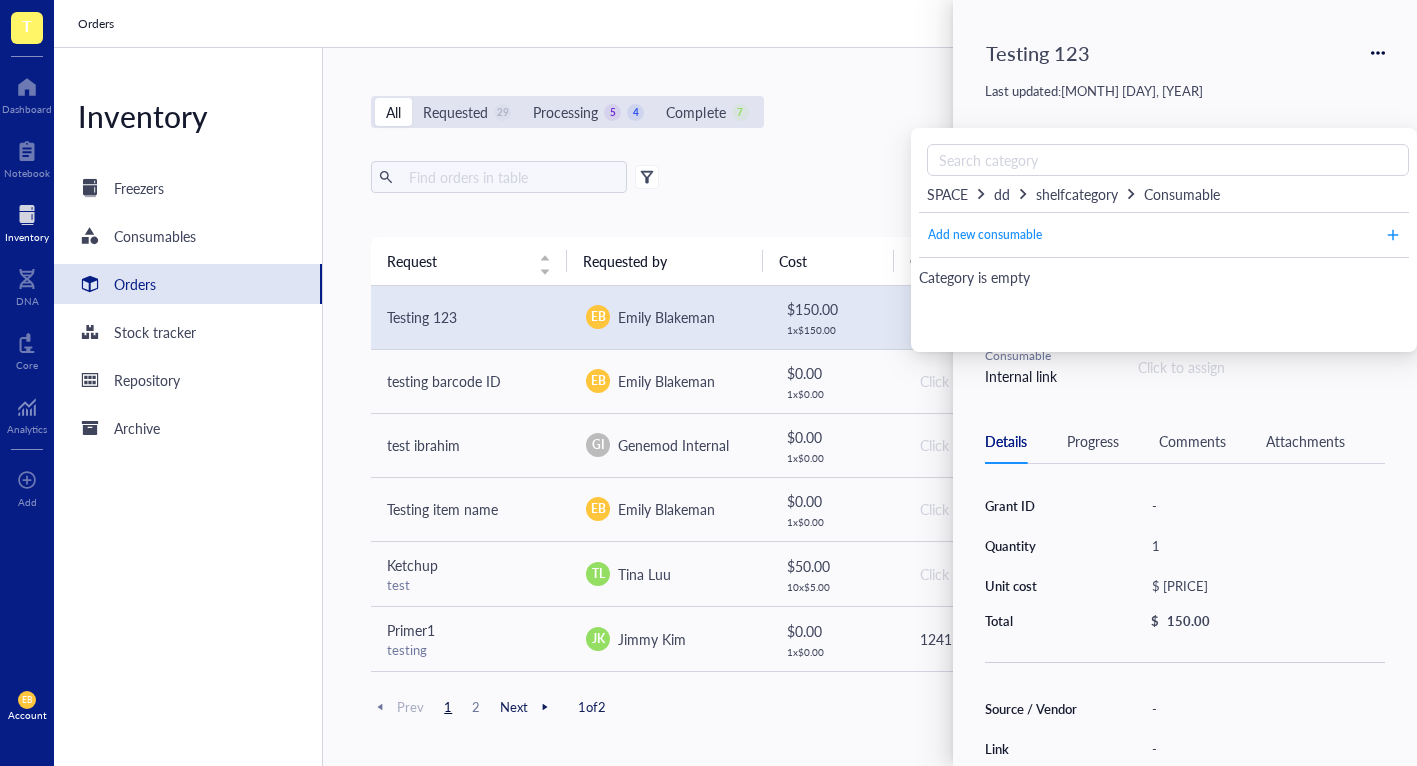 click on "Click to assign" at bounding box center (1261, 367) 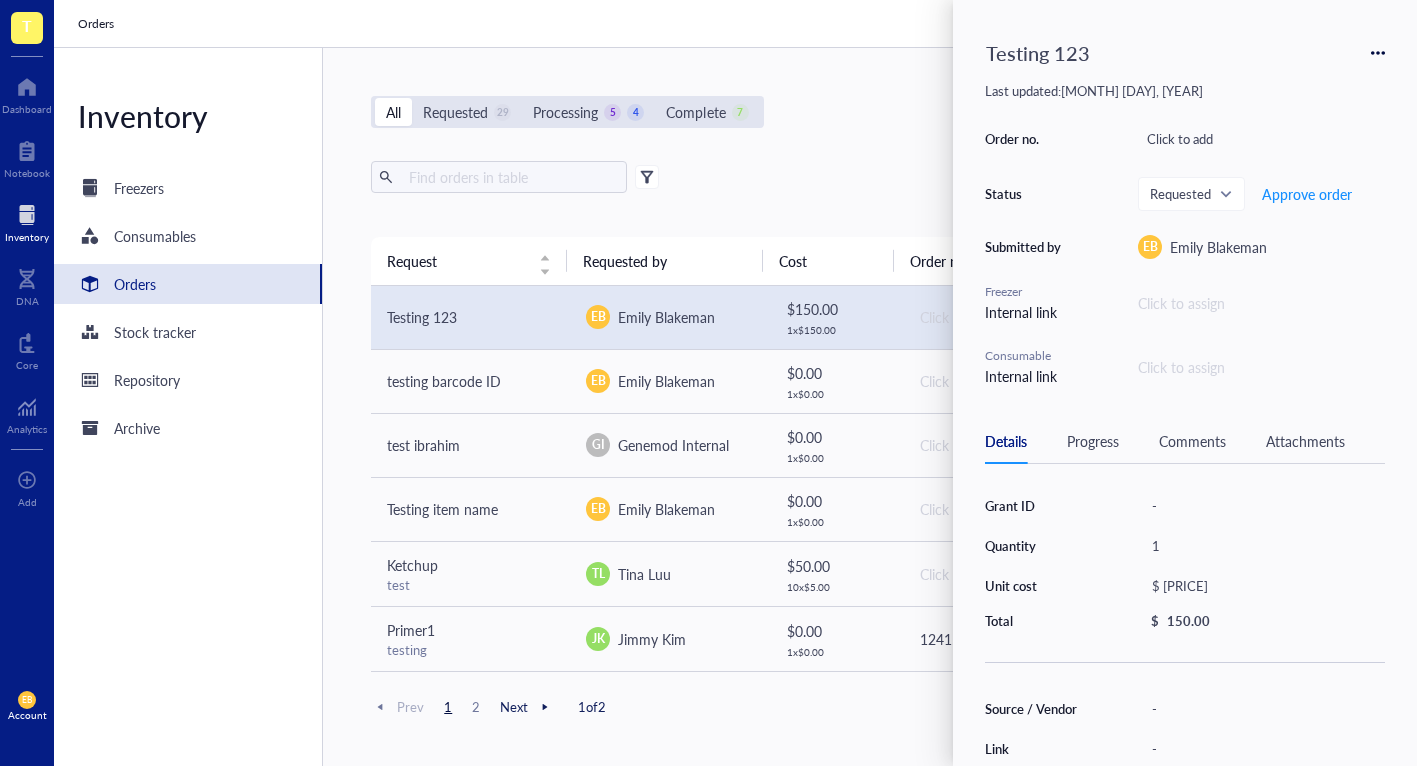 click on "All Requested 29 Processing 5 4 Complete 7 New order Export Open archive Requester Requested on Source / Vendor Last updated Request Requested by Cost Order no. Status Action             Testing 123 EB Emily Blakeman $ 150.00 1  x  $ 150.00 Click to add Requested Jul 23, 2025 Approve testing barcode ID EB Emily Blakeman $ 0.00 1  x  $ 0.00 Click to add Requested Jul 23, 2025 Approve test ibrahim GI Genemod Internal $ 0.00 1  x  $ 0.00 Click to add Approved Feb 12, 2025 Place order Testing item name EB Emily Blakeman $ 0.00 1  x  $ 0.00 Click to add Approved Feb 3, 2025 Place order Ketchup test TL Tina Luu $ 50.00 10  x  $ 5.00 Click to add Received Oct 8, 2024 Archive order Primer1 testing JK Jimmy Kim $ 0.00 1  x  $ 0.00 1241512 Received Aug 12, 2024 Archive order Dijon Mustard TL Tina Luu $ 0.00 1  x  $ 0.00 Click to add Requested Jul 22, 2024 Approve 0001 TL Tina Luu $ 0.00 1  x  $ 0.00 Click to add Requested May 23, 2024 Approve 0001 TL Tina Luu $ 0.00 1  x  $ 0.00 Click to add Requested Approve EB" at bounding box center (868, 407) 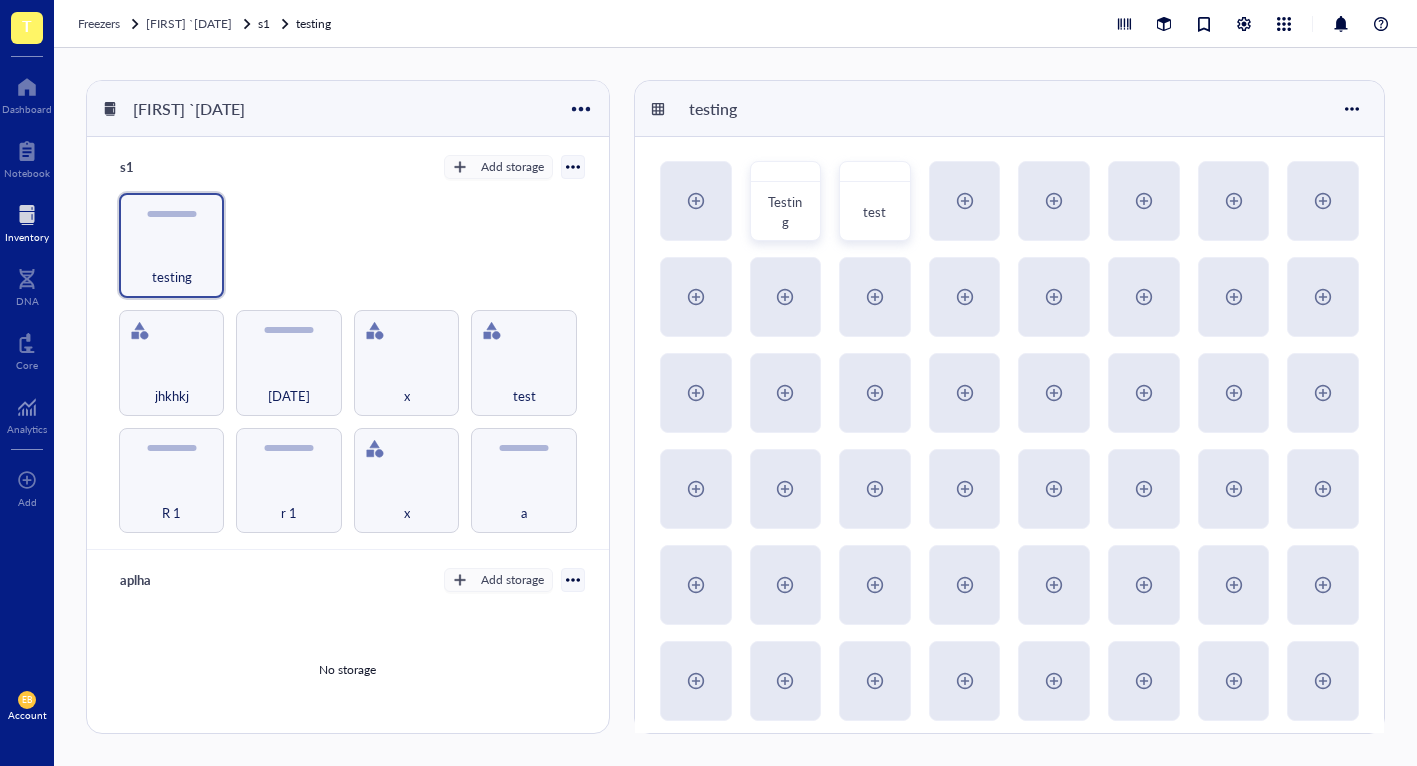scroll, scrollTop: 0, scrollLeft: 0, axis: both 